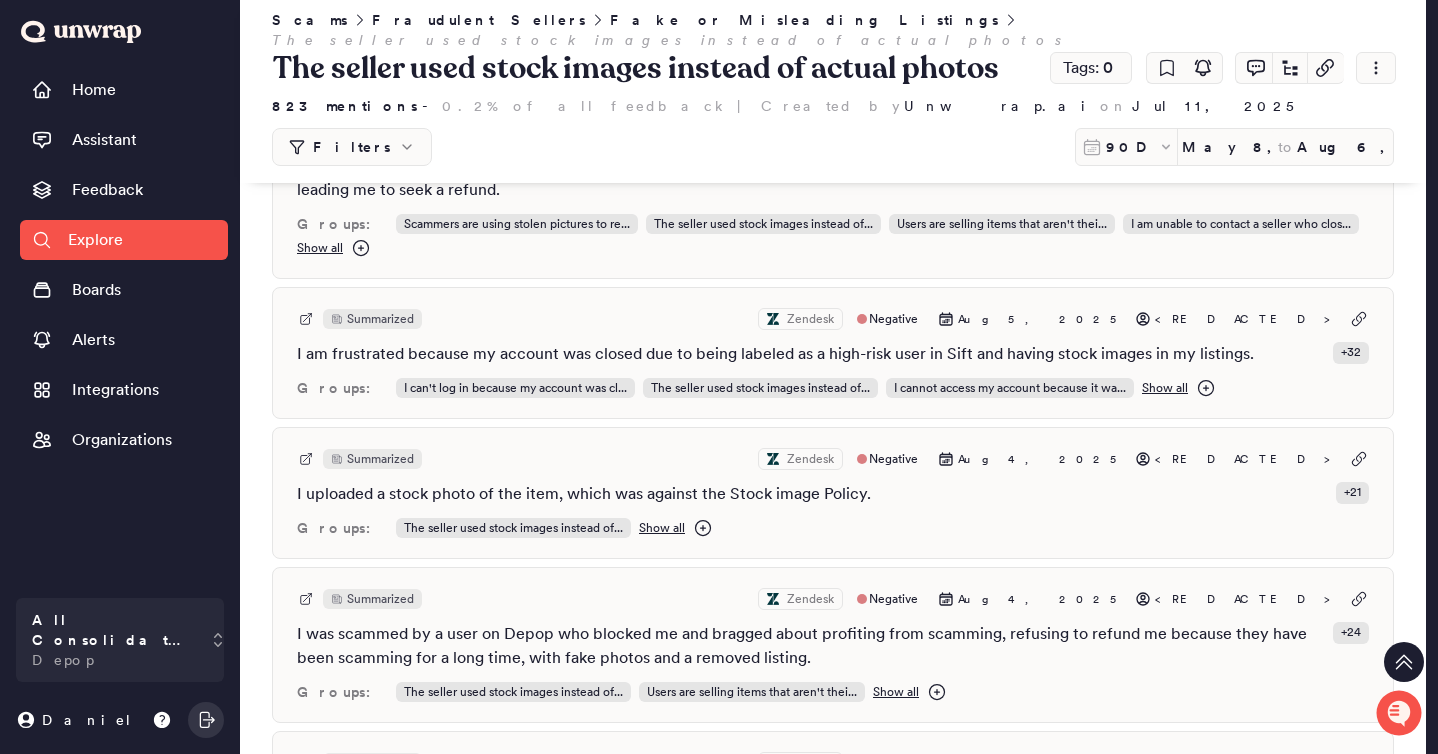 scroll, scrollTop: 0, scrollLeft: 0, axis: both 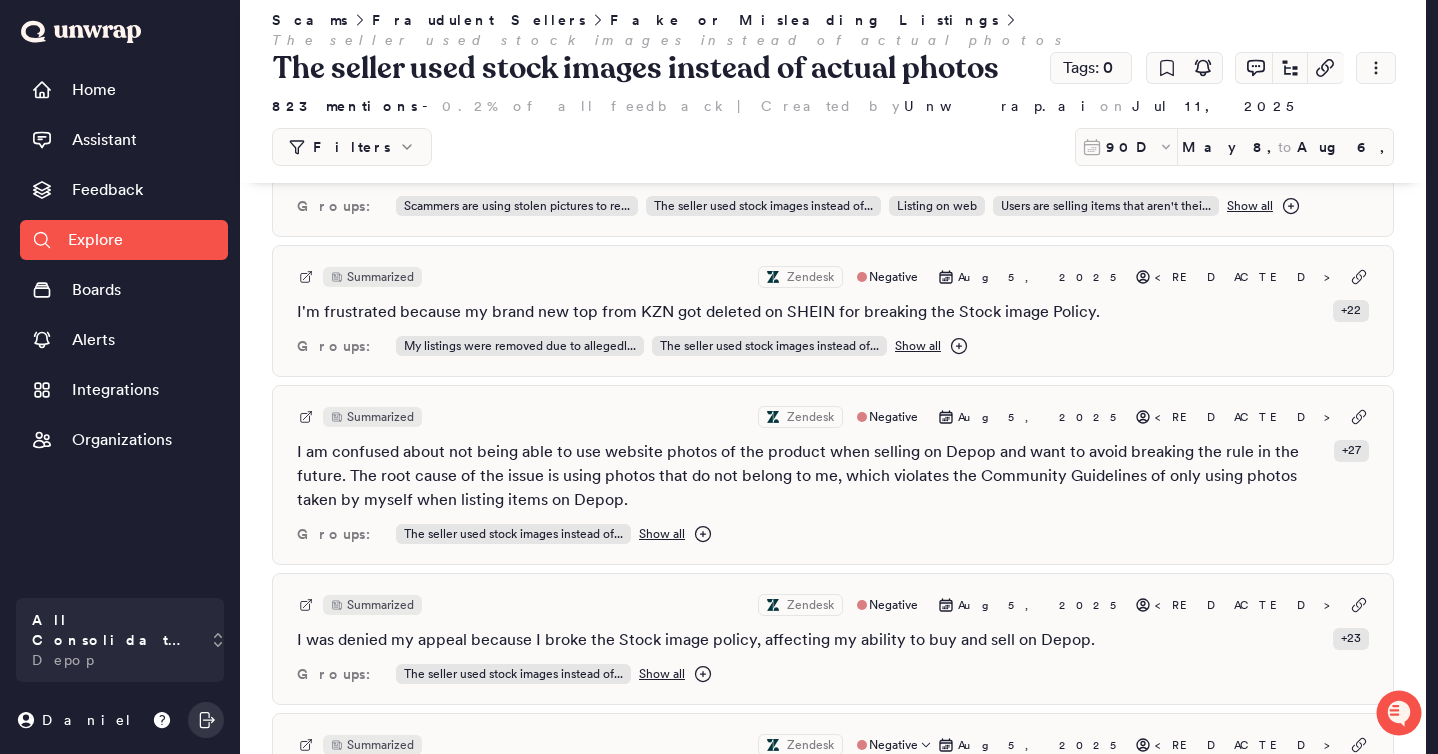 type on "Aug 7, 2025" 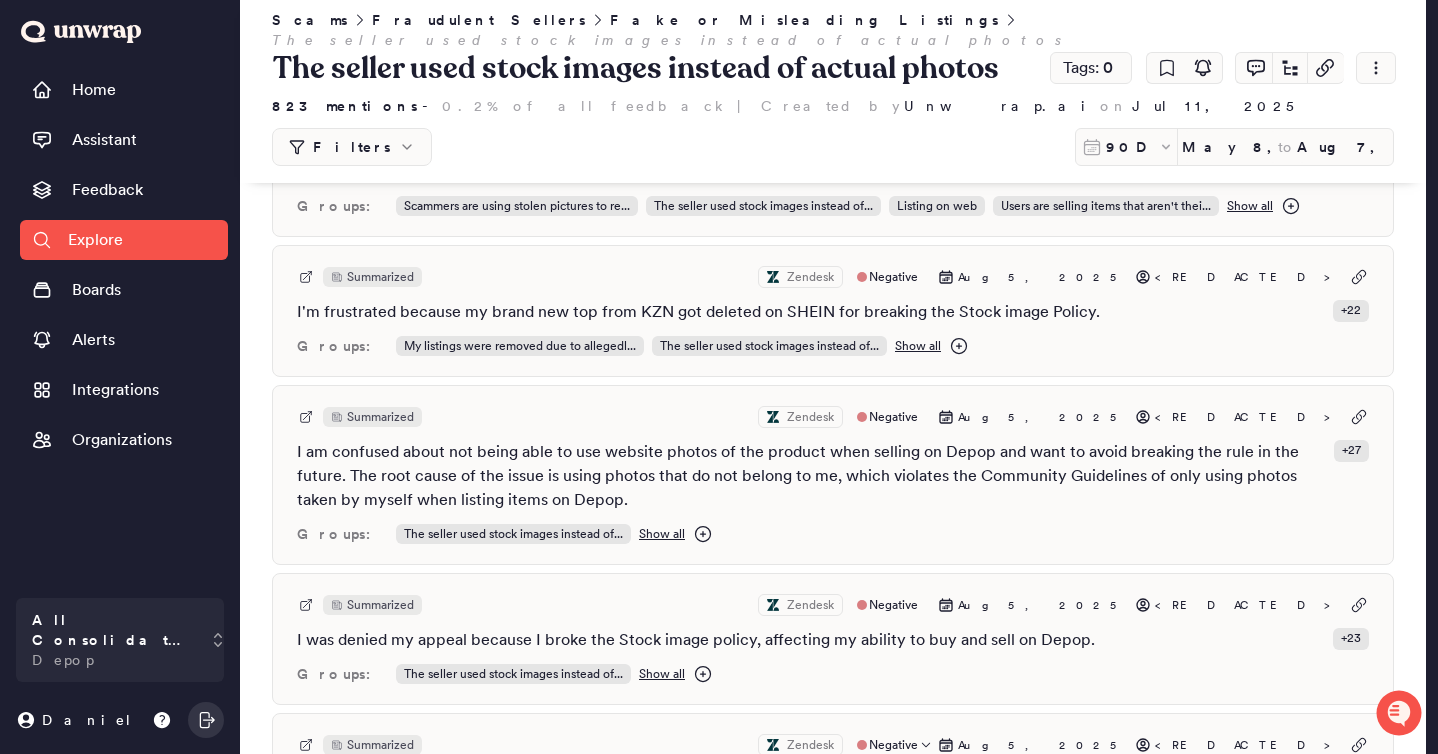 scroll, scrollTop: 0, scrollLeft: 0, axis: both 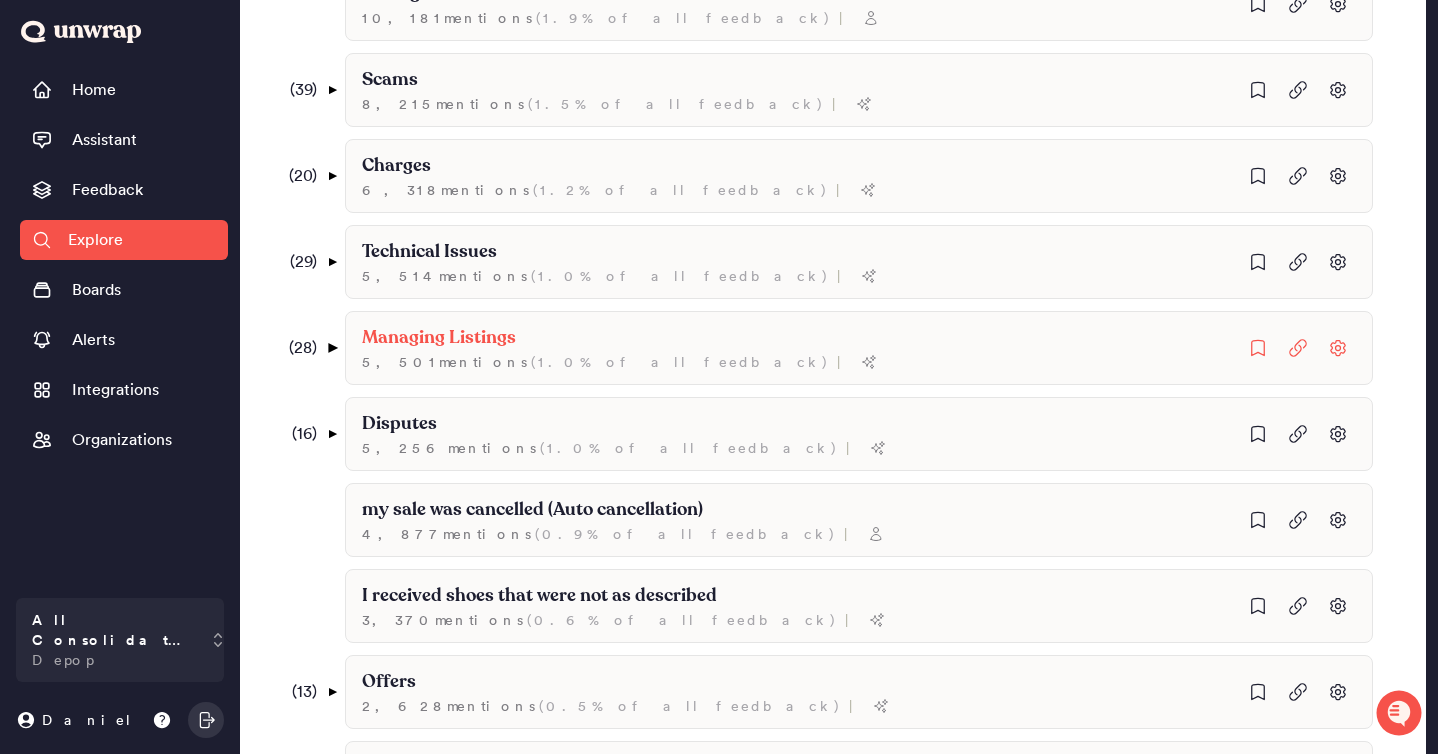 click on "▼" at bounding box center [332, 348] 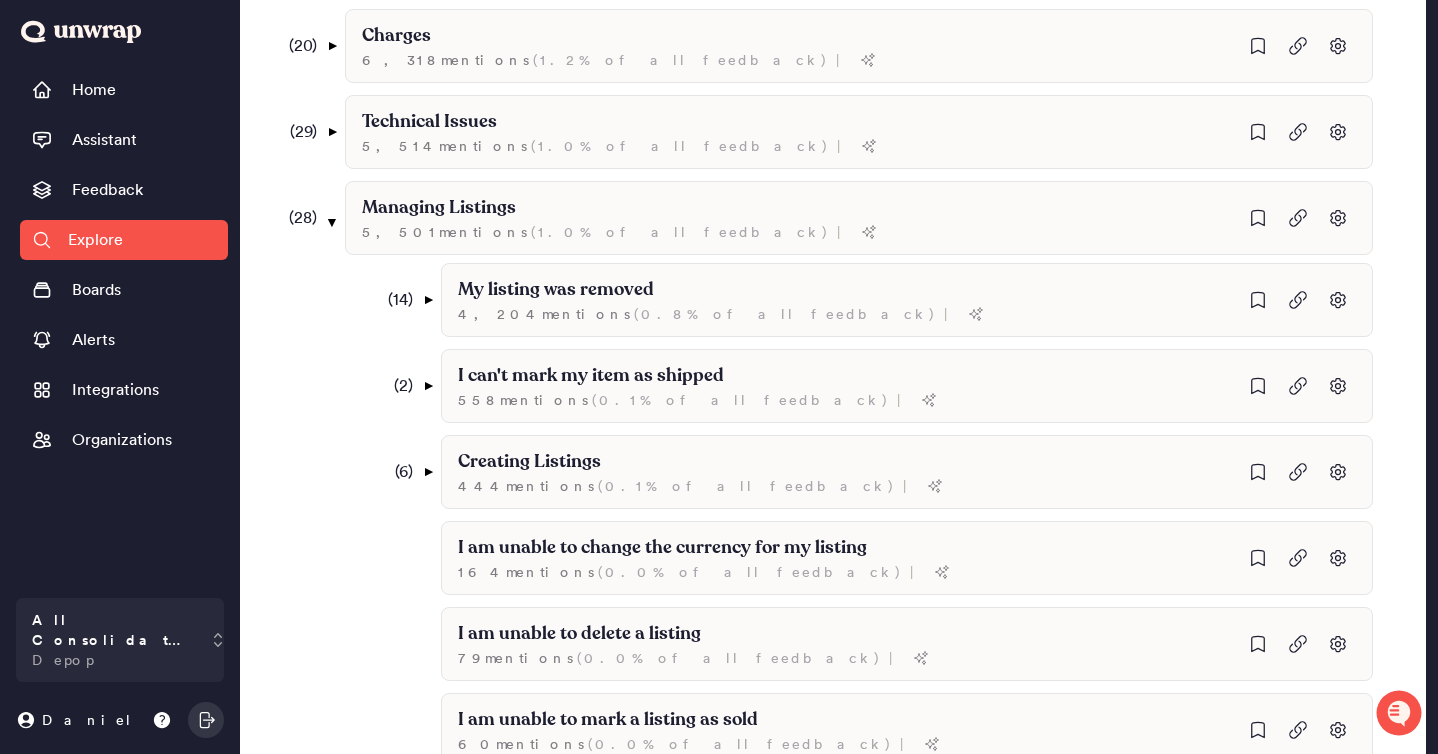 scroll, scrollTop: 1046, scrollLeft: 0, axis: vertical 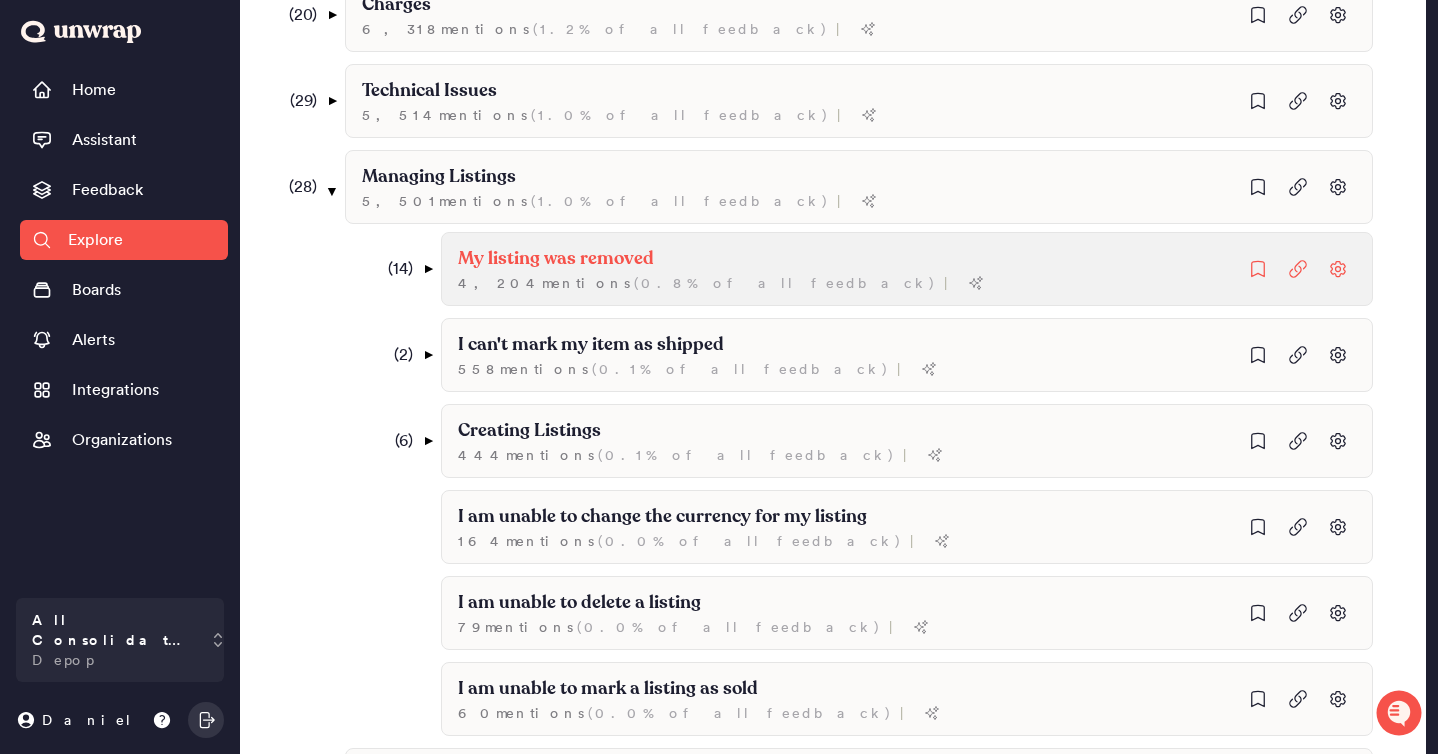 click on "My listing was removed" at bounding box center [556, 259] 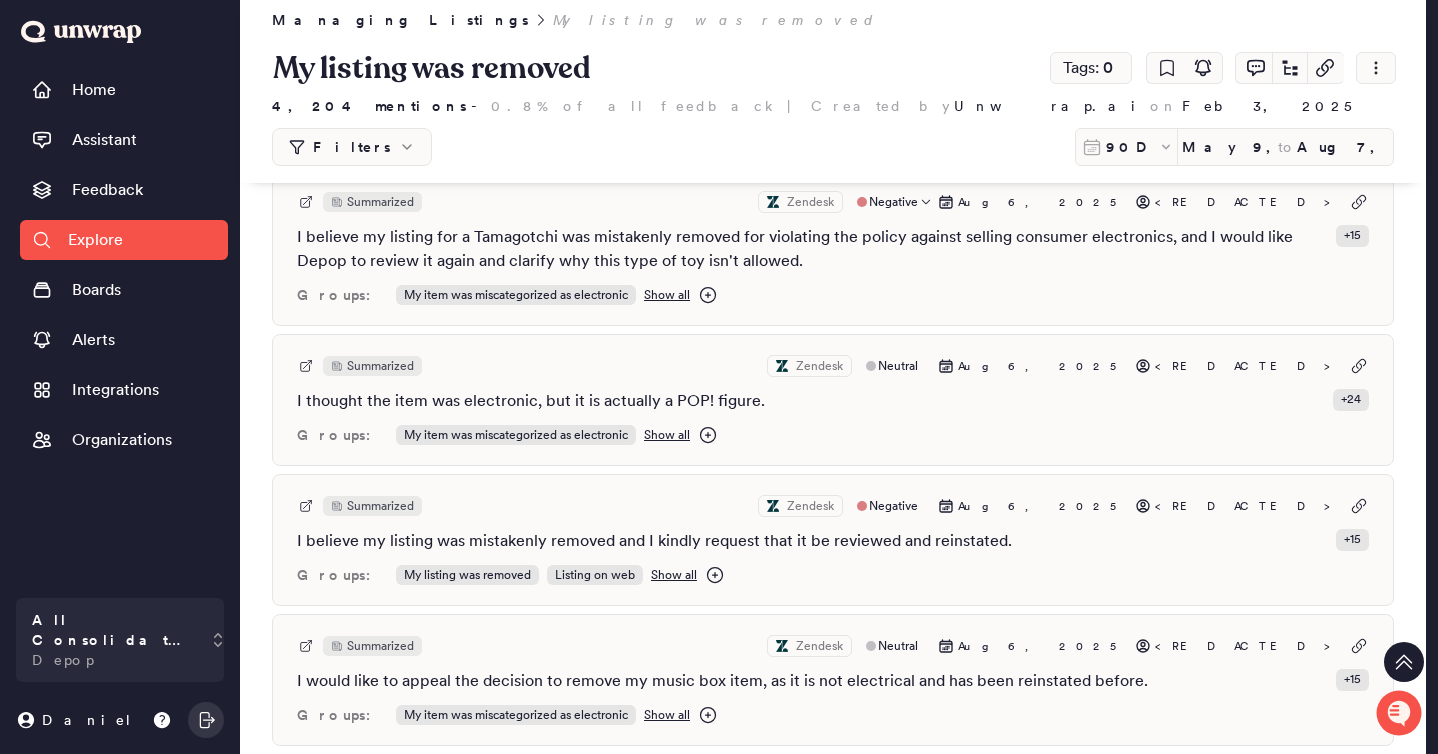 scroll, scrollTop: 3930, scrollLeft: 0, axis: vertical 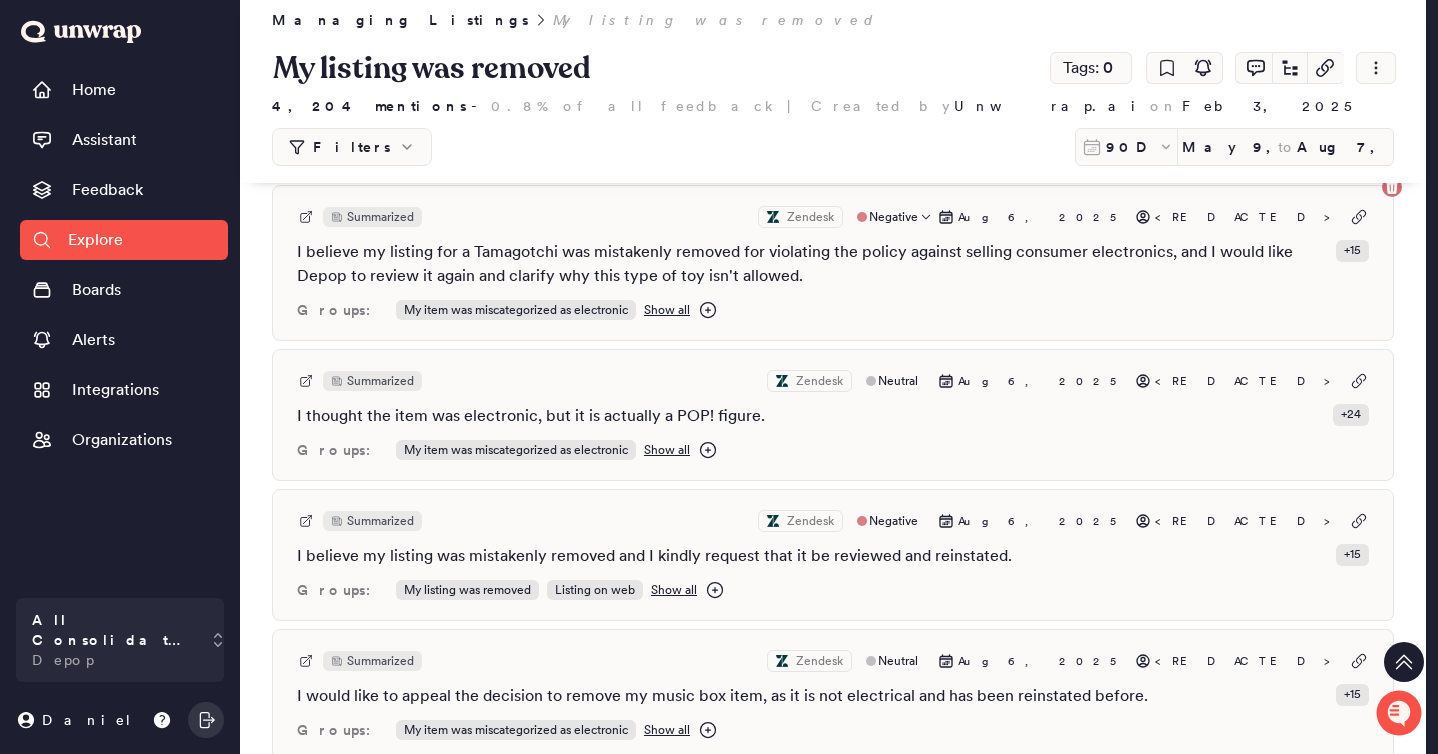 click on "I believe my listing for a Tamagotchi was mistakenly removed for violating the policy against selling consumer electronics, and I would like Depop to review it again and clarify why this type of toy isn't allowed." at bounding box center [812, 264] 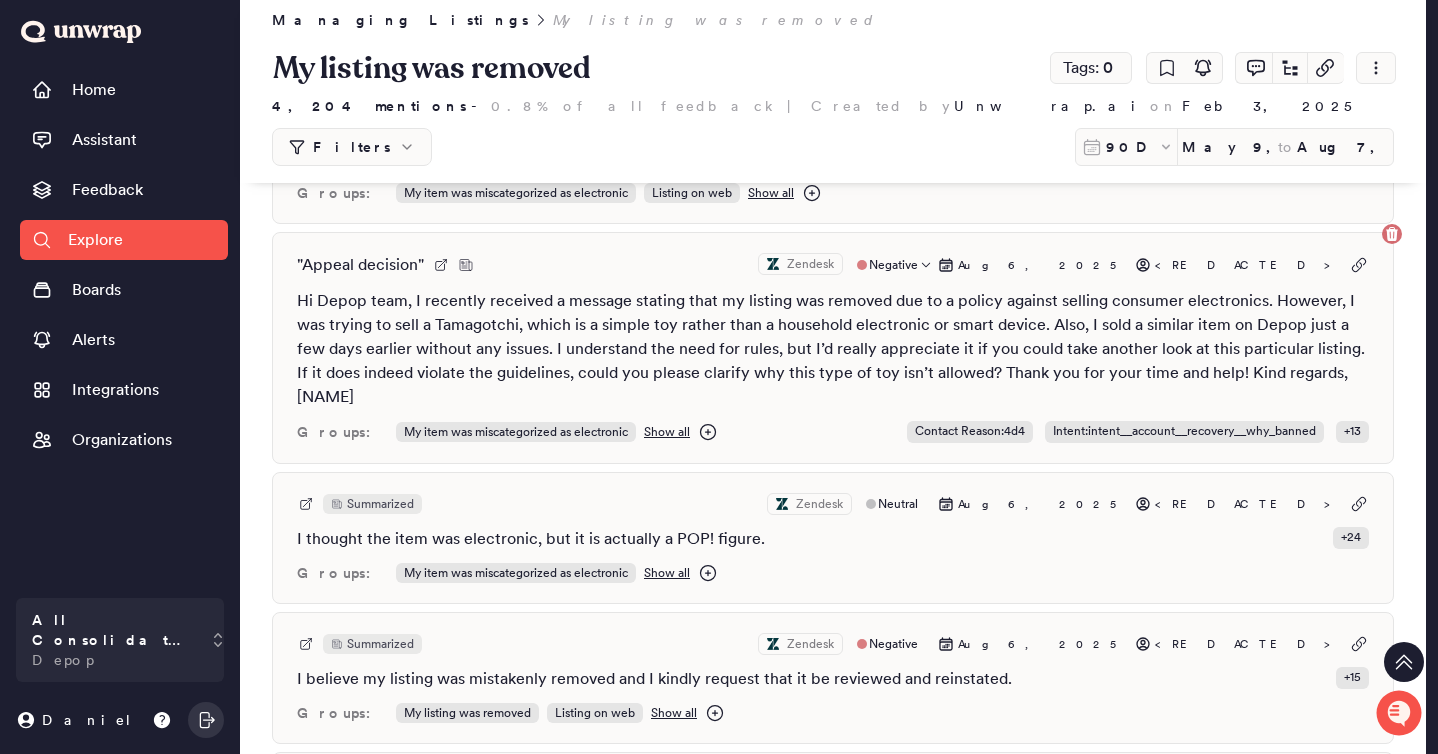 scroll, scrollTop: 3877, scrollLeft: 0, axis: vertical 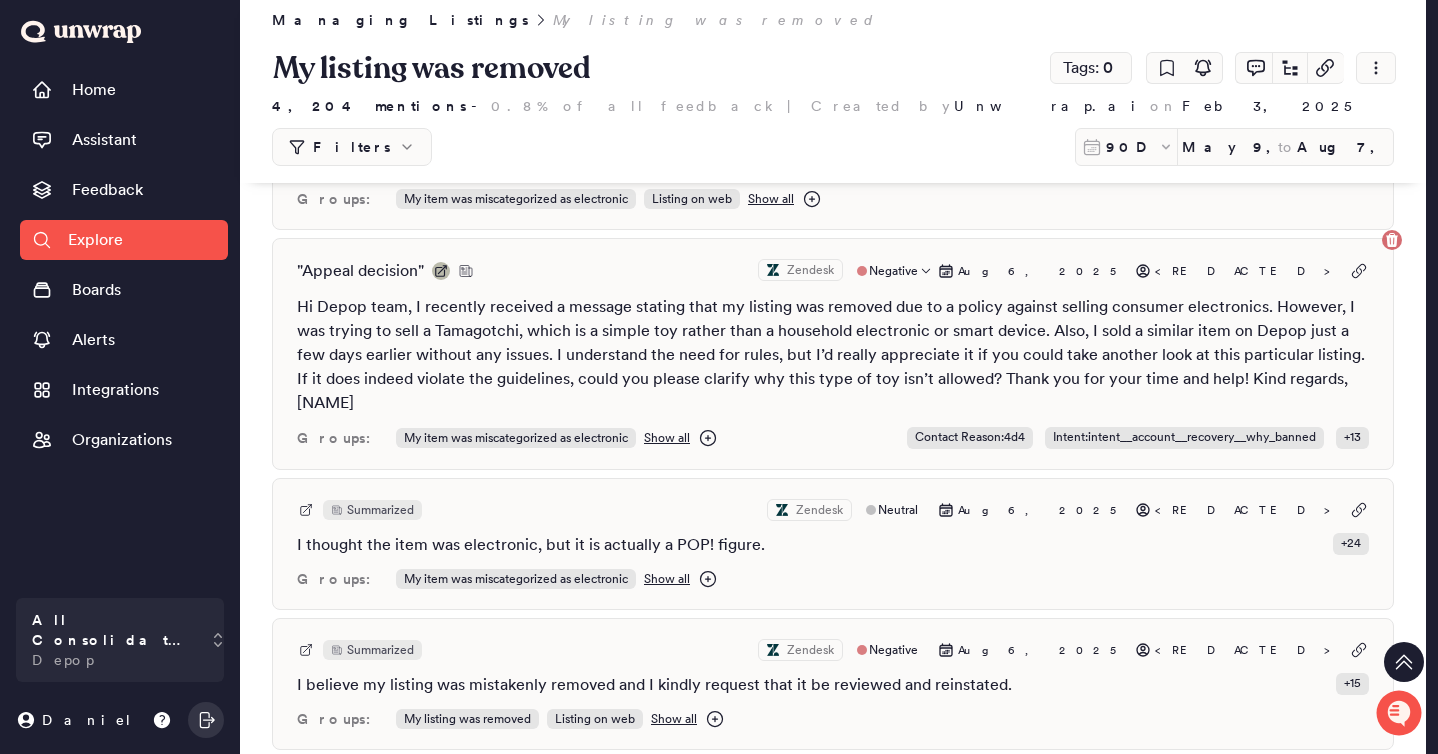 click 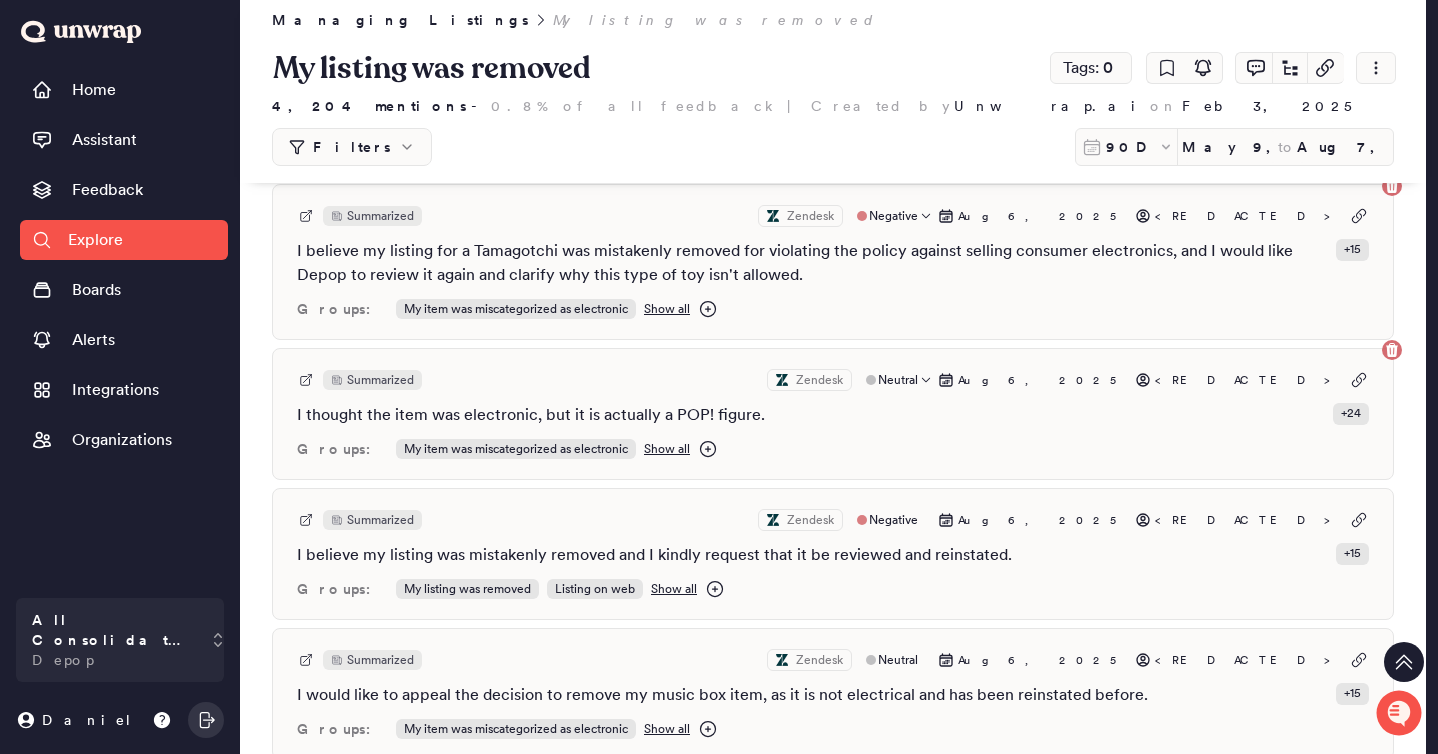 scroll, scrollTop: 3937, scrollLeft: 0, axis: vertical 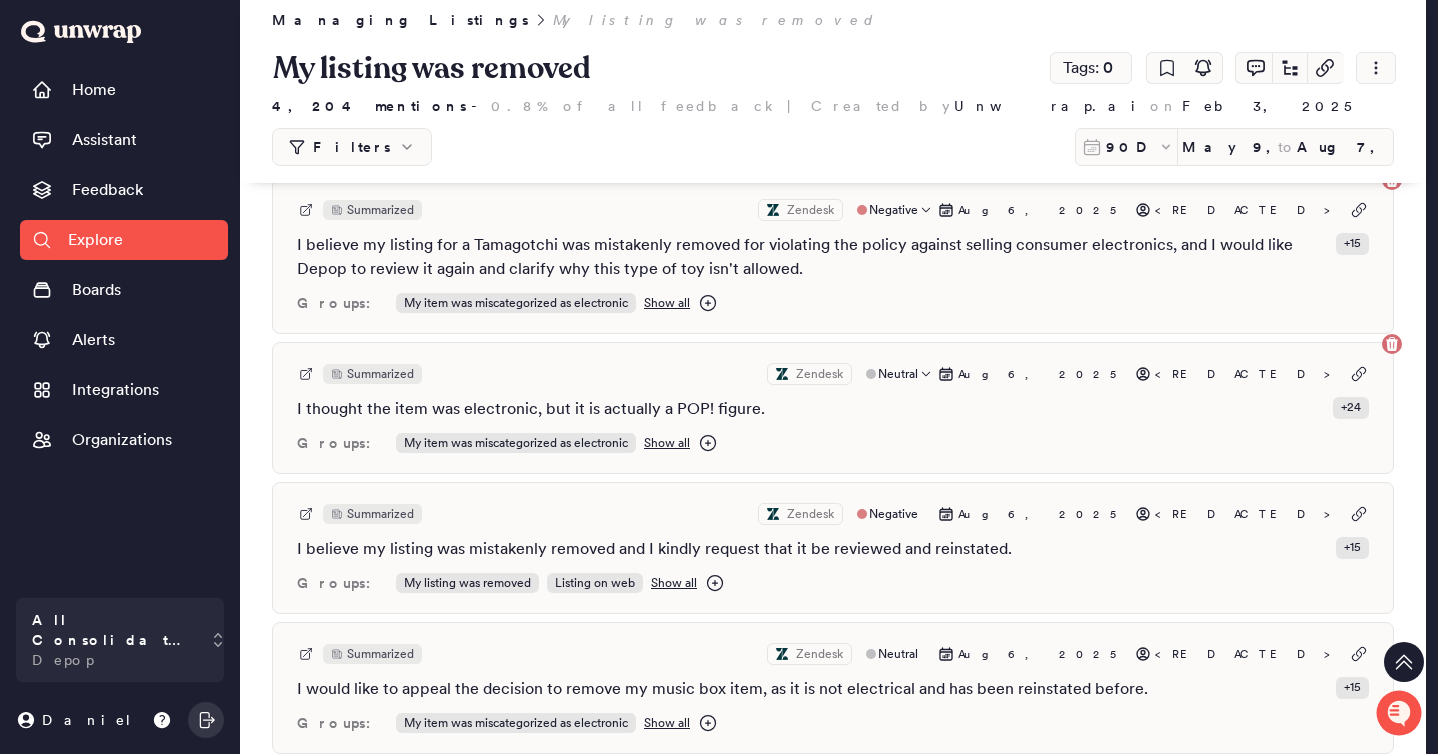 click on "I thought the item was electronic, but it is actually a POP! figure." at bounding box center (531, 409) 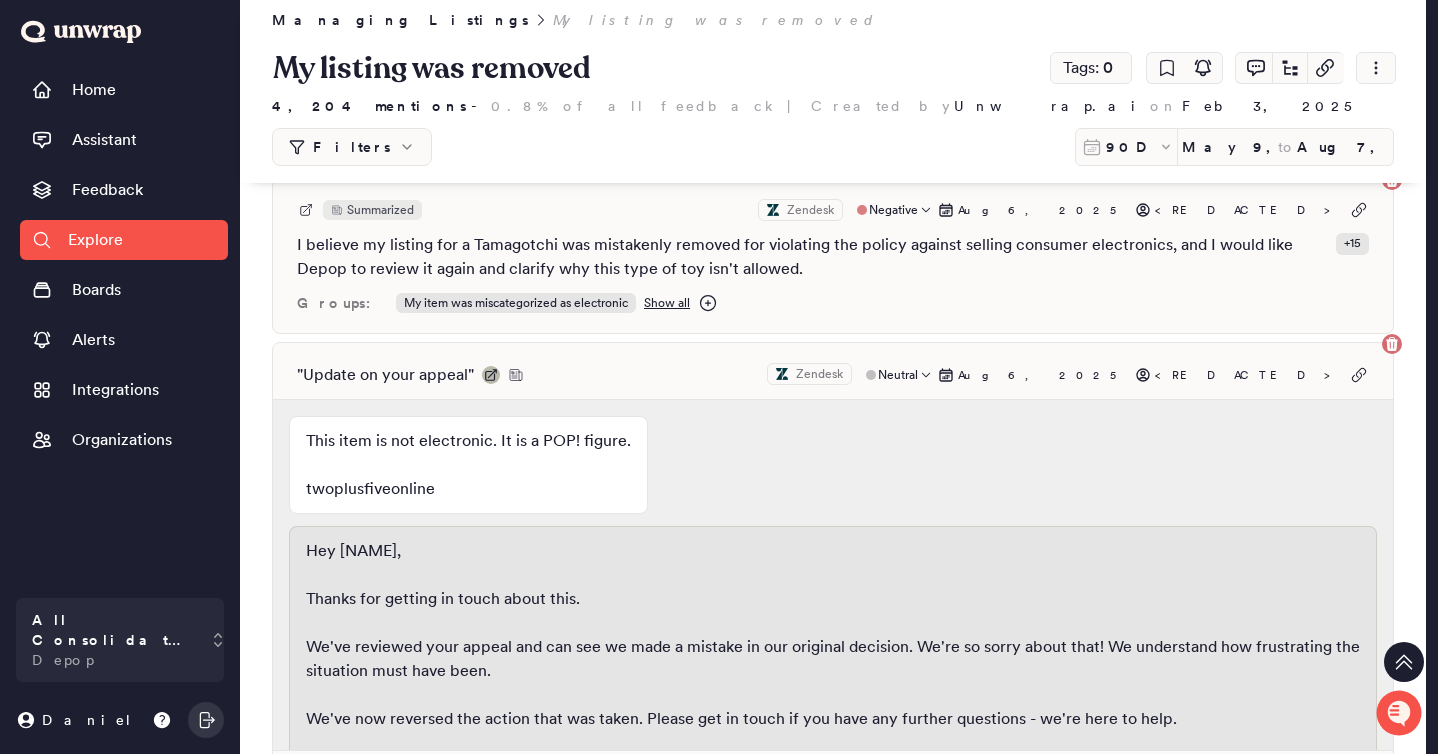 click 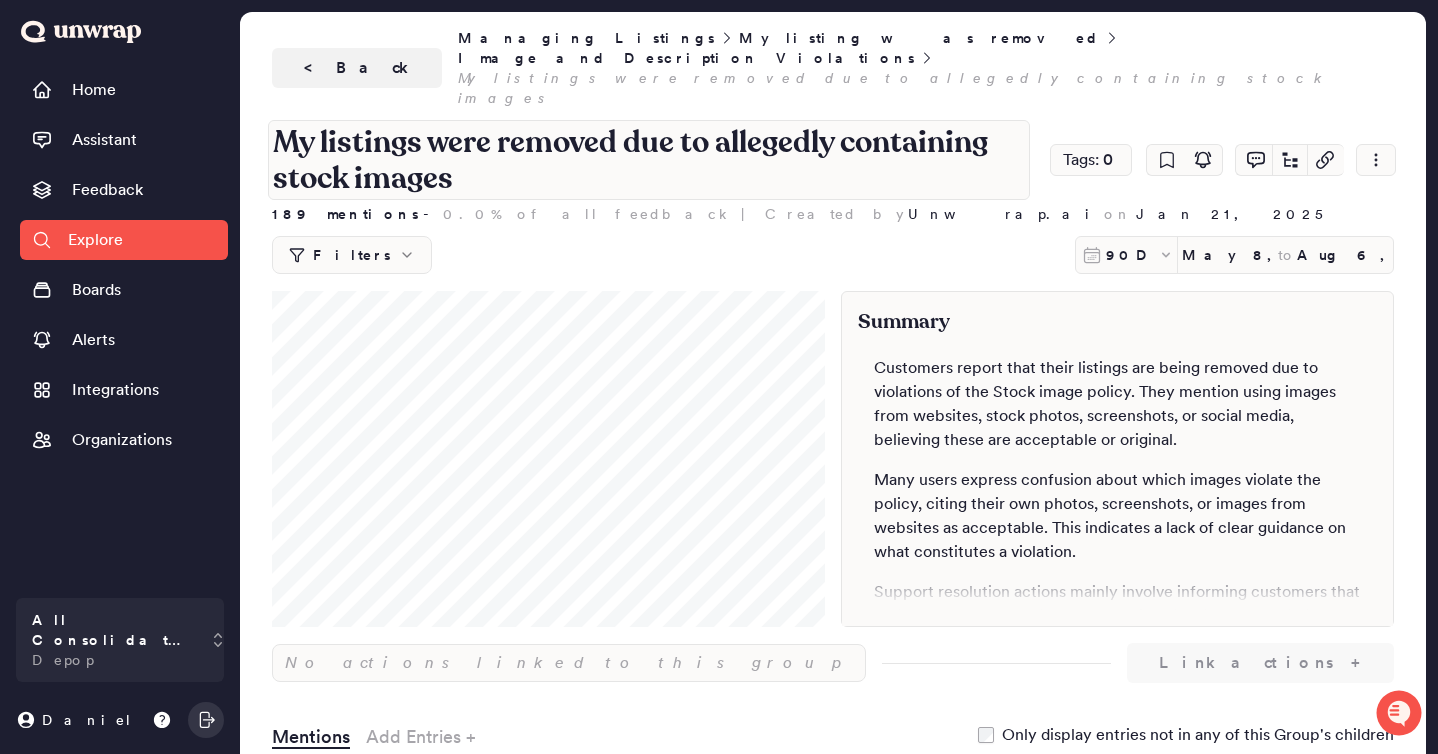 scroll, scrollTop: 0, scrollLeft: 0, axis: both 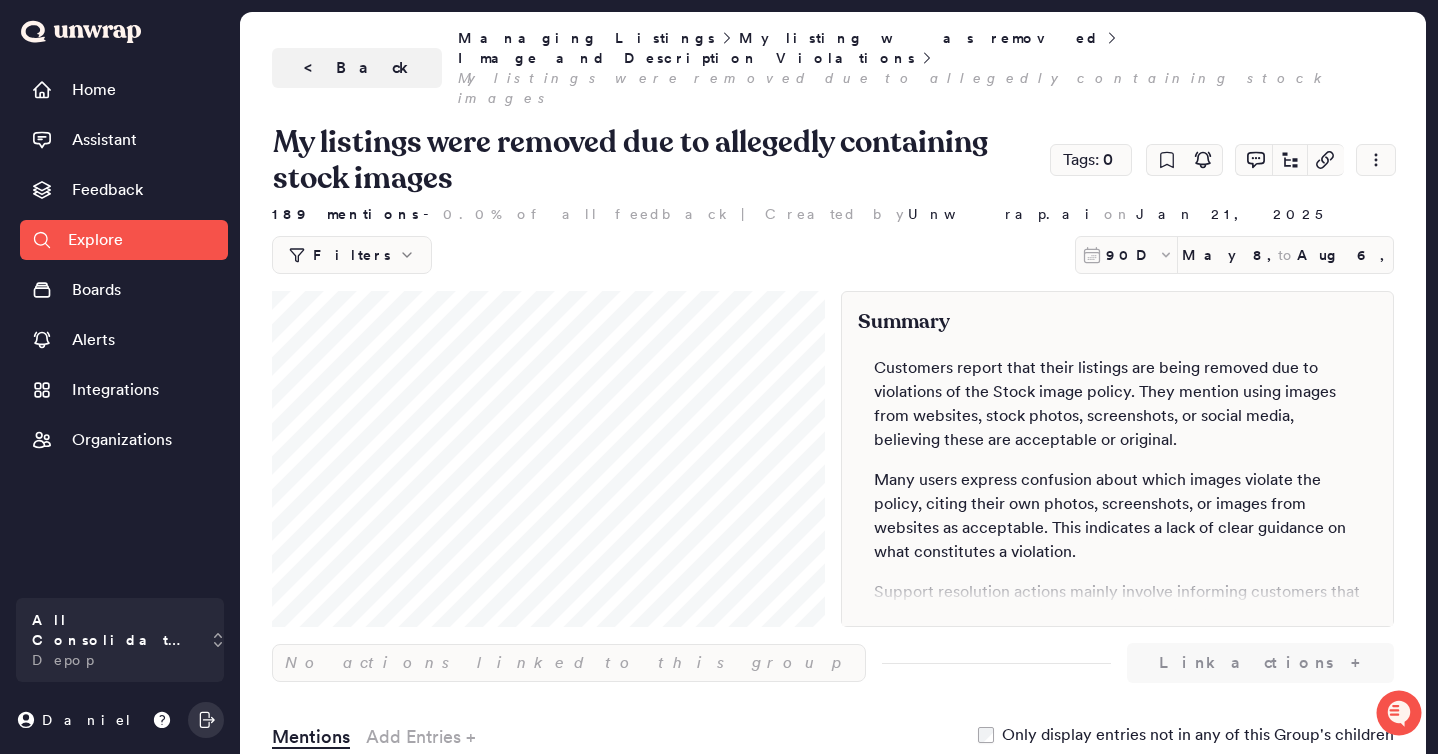 click on "Managing Listings My listing was removed Image and Description Violations My listings were removed due to allegedly containing stock images My listings were removed due to allegedly containing stock images Tags:  0   189 mentions - 0.0% of all feedback | Created by Unwrap.ai on Jan 21, 2025 Filters 90D May 8, 2025 to Aug 6, 2025 Add filter Frequently Used: Churn Risks Lifecycle Surv..." at bounding box center [833, 199] 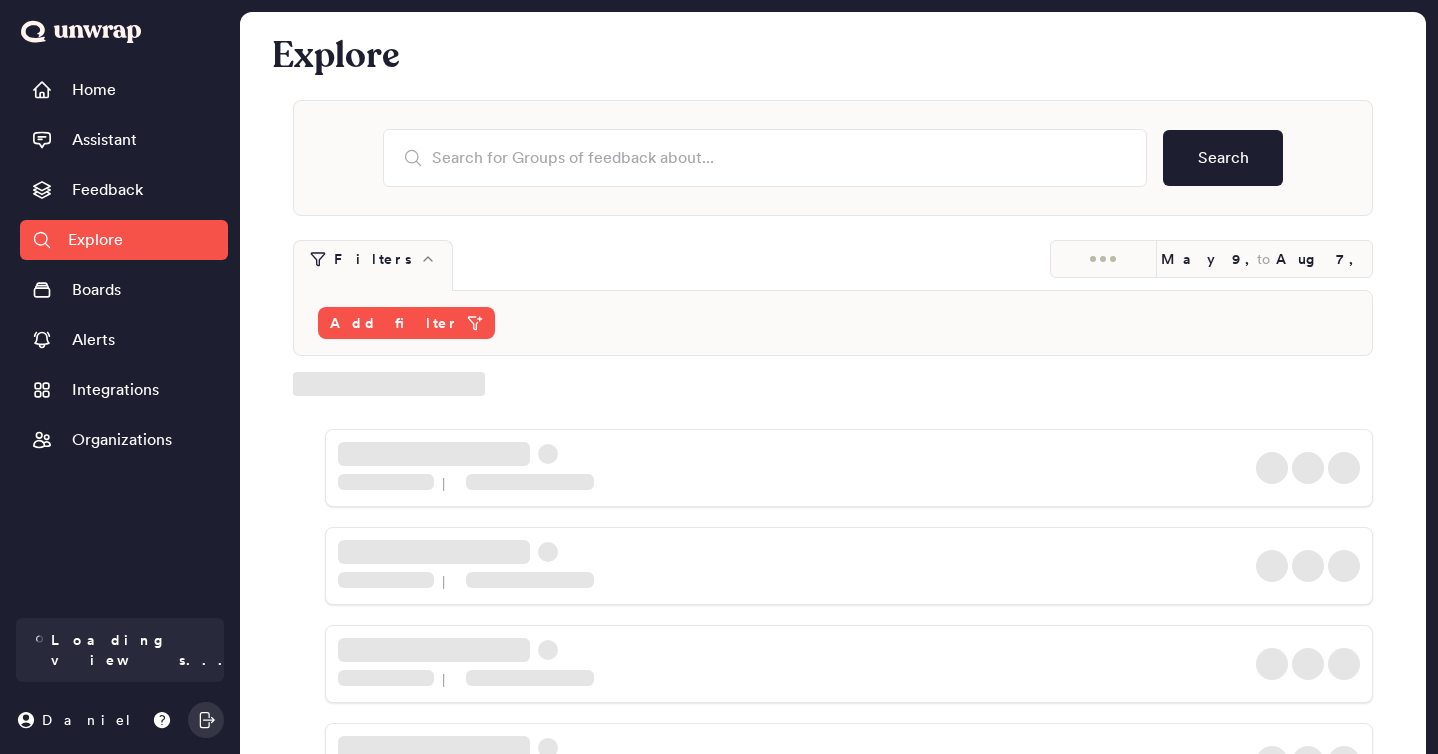scroll, scrollTop: 0, scrollLeft: 0, axis: both 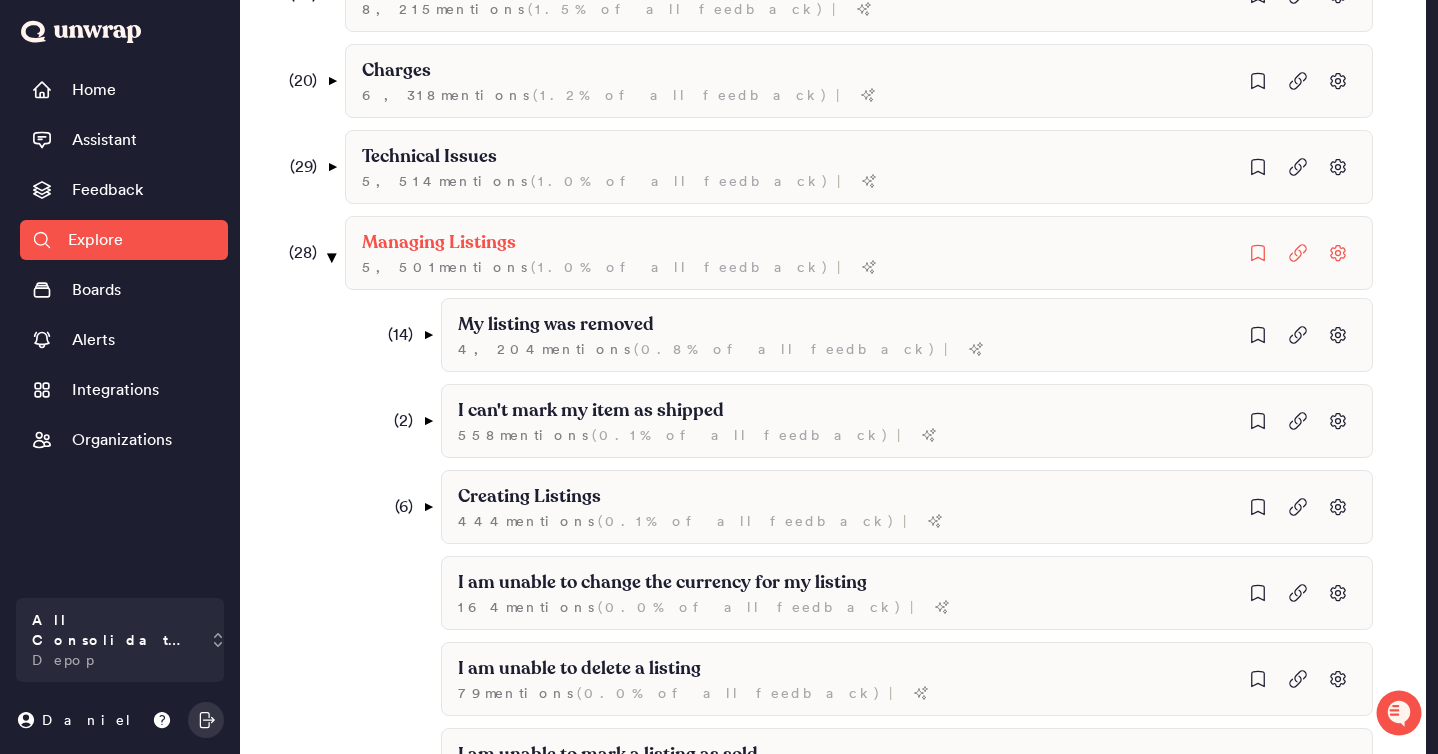 drag, startPoint x: 332, startPoint y: 257, endPoint x: 350, endPoint y: 278, distance: 27.658634 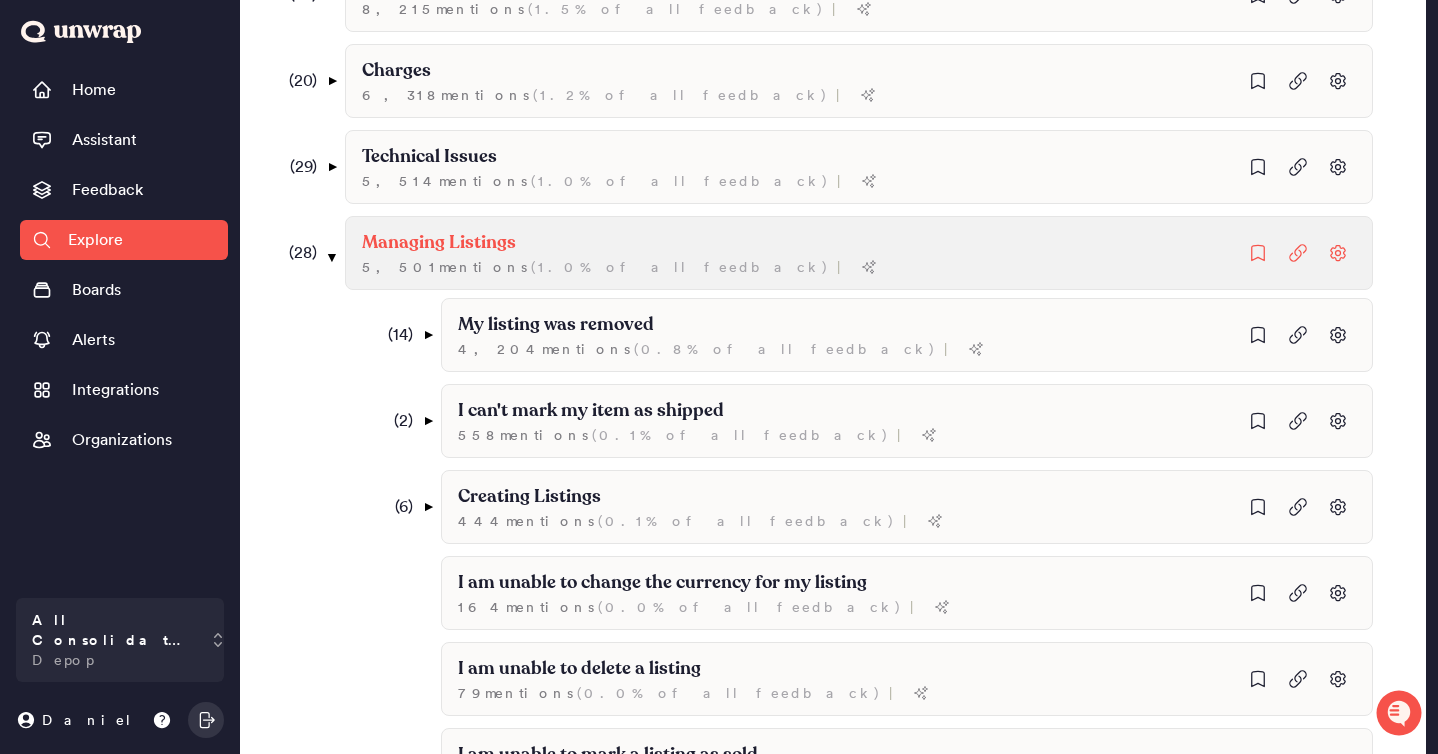 click on "▼" at bounding box center [332, 257] 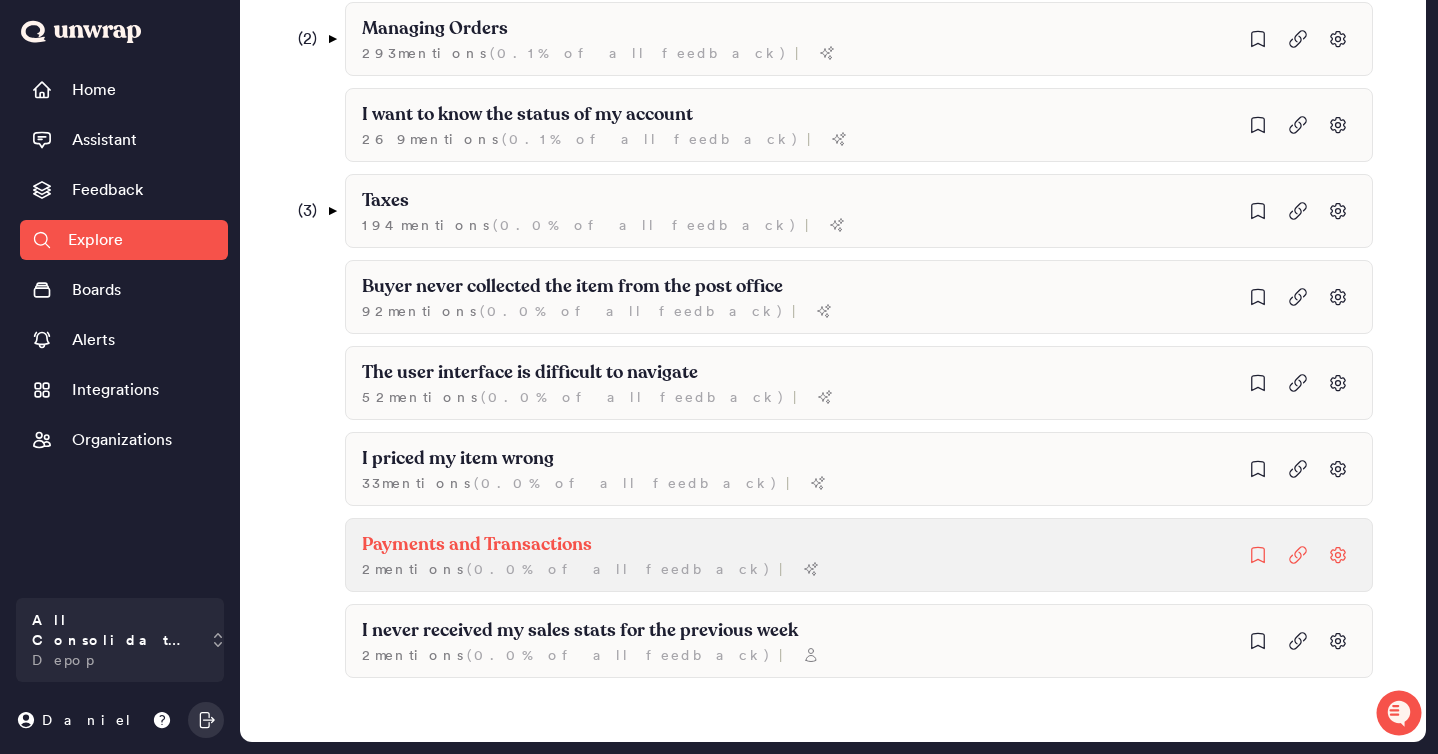scroll, scrollTop: 0, scrollLeft: 0, axis: both 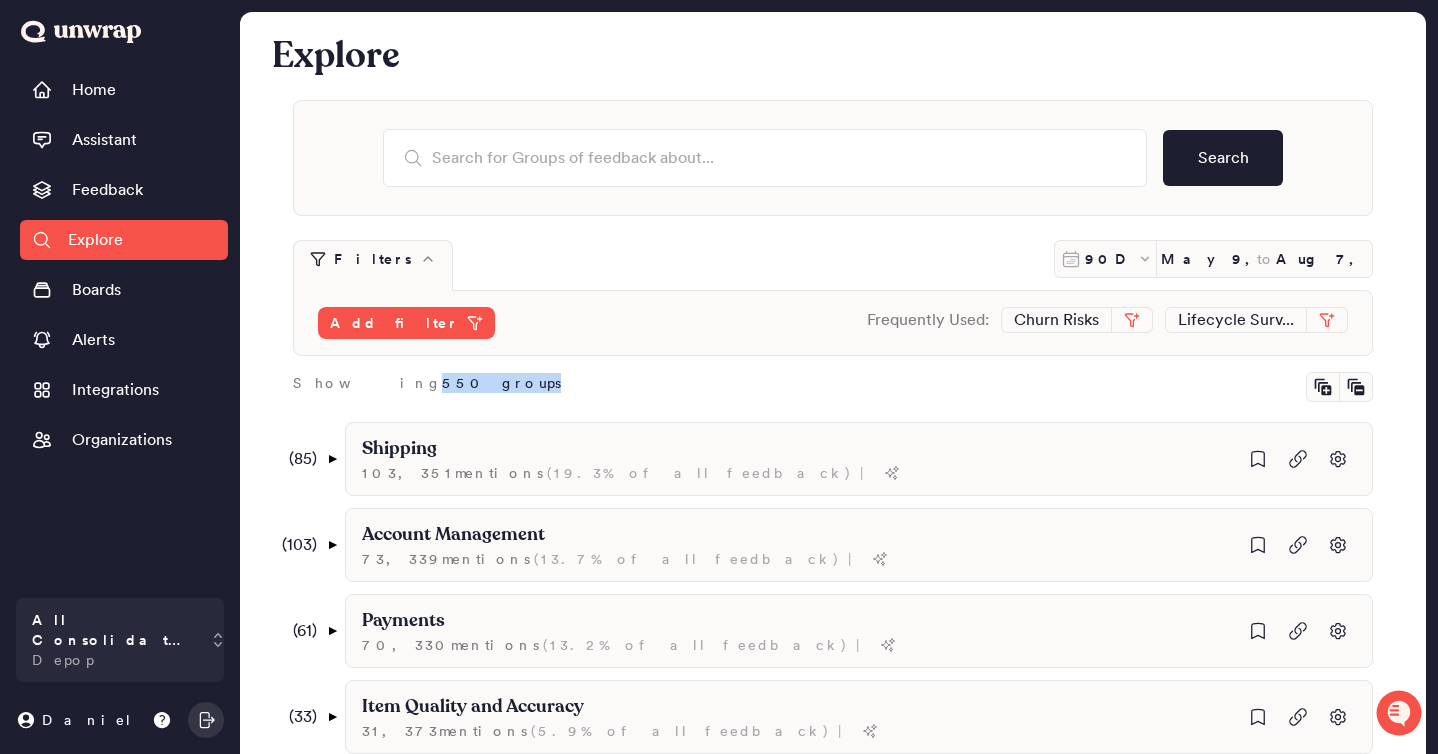drag, startPoint x: 350, startPoint y: 384, endPoint x: 496, endPoint y: 392, distance: 146.21901 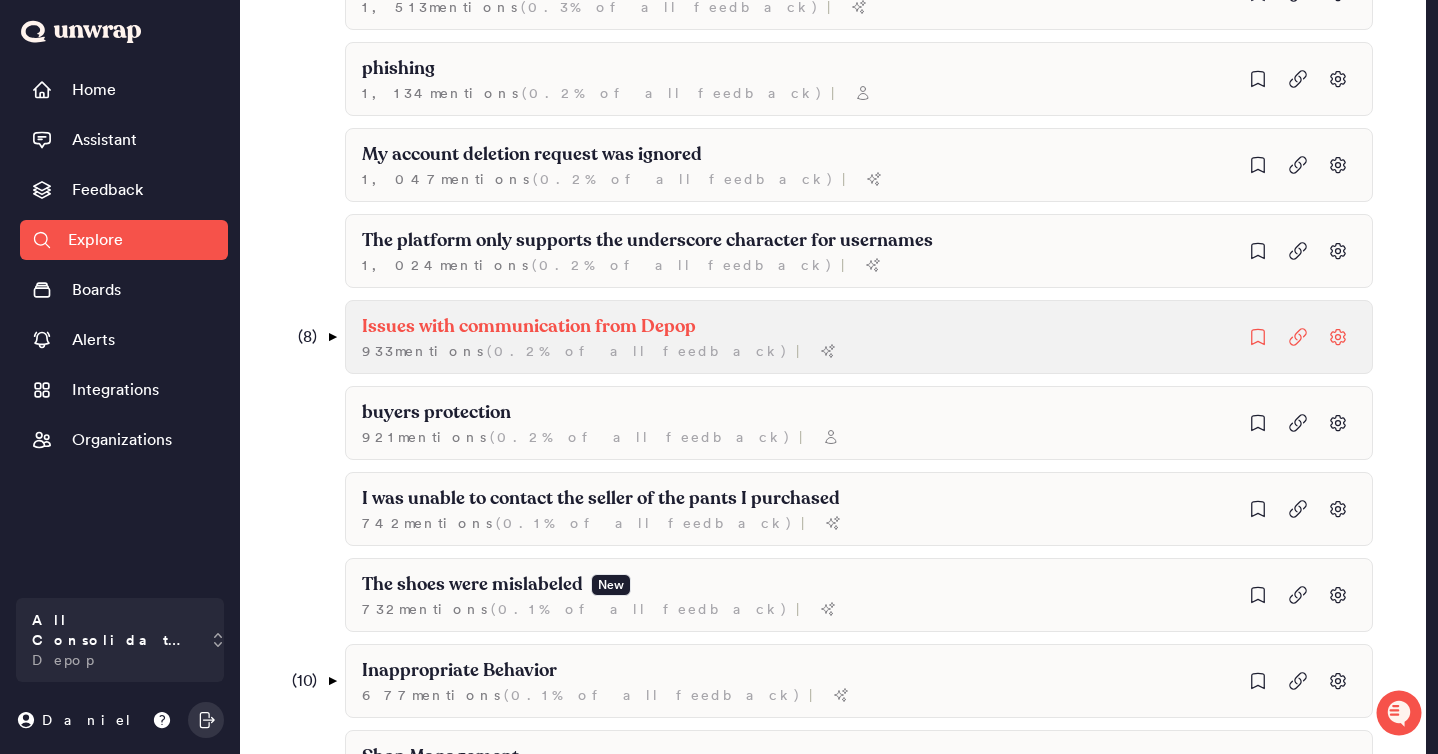 scroll, scrollTop: 1669, scrollLeft: 0, axis: vertical 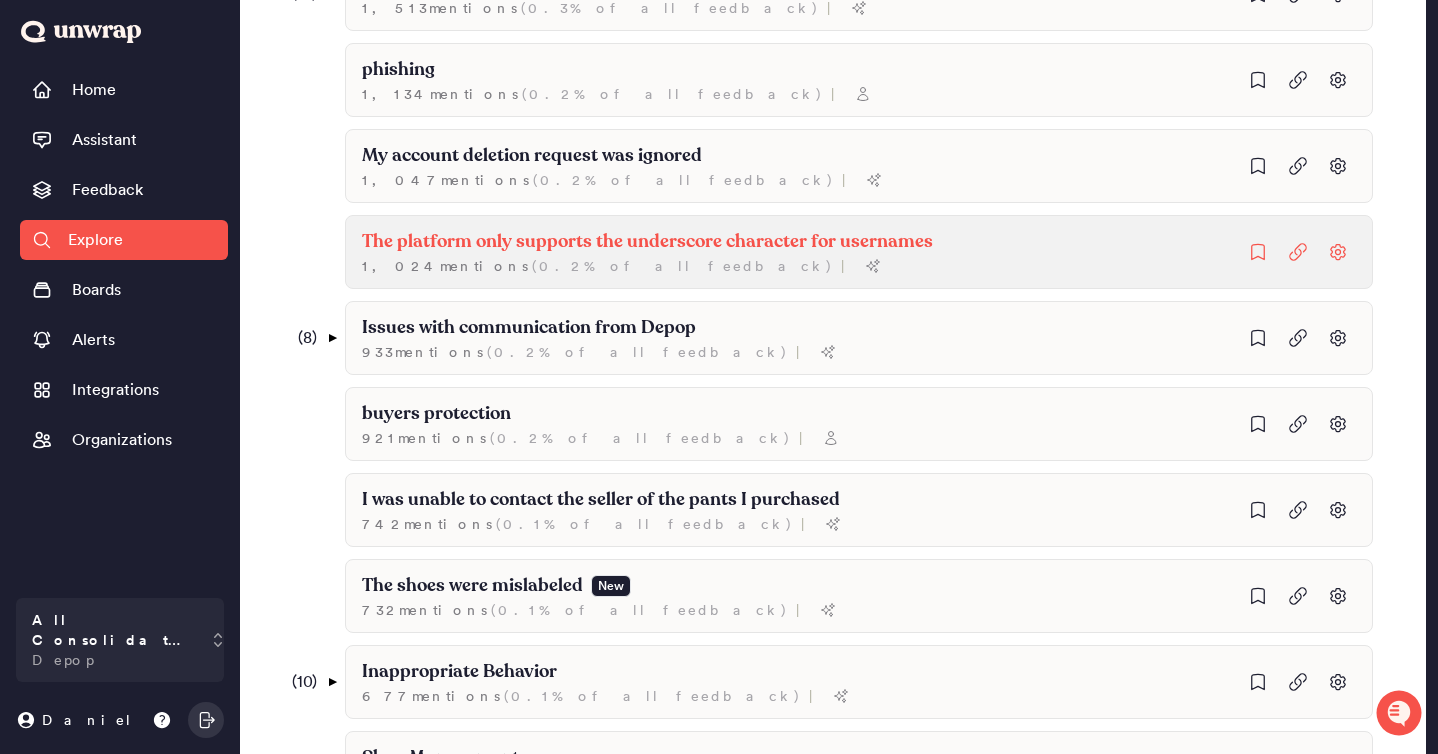 click on "The platform only supports the underscore character for usernames" at bounding box center (399, -1220) 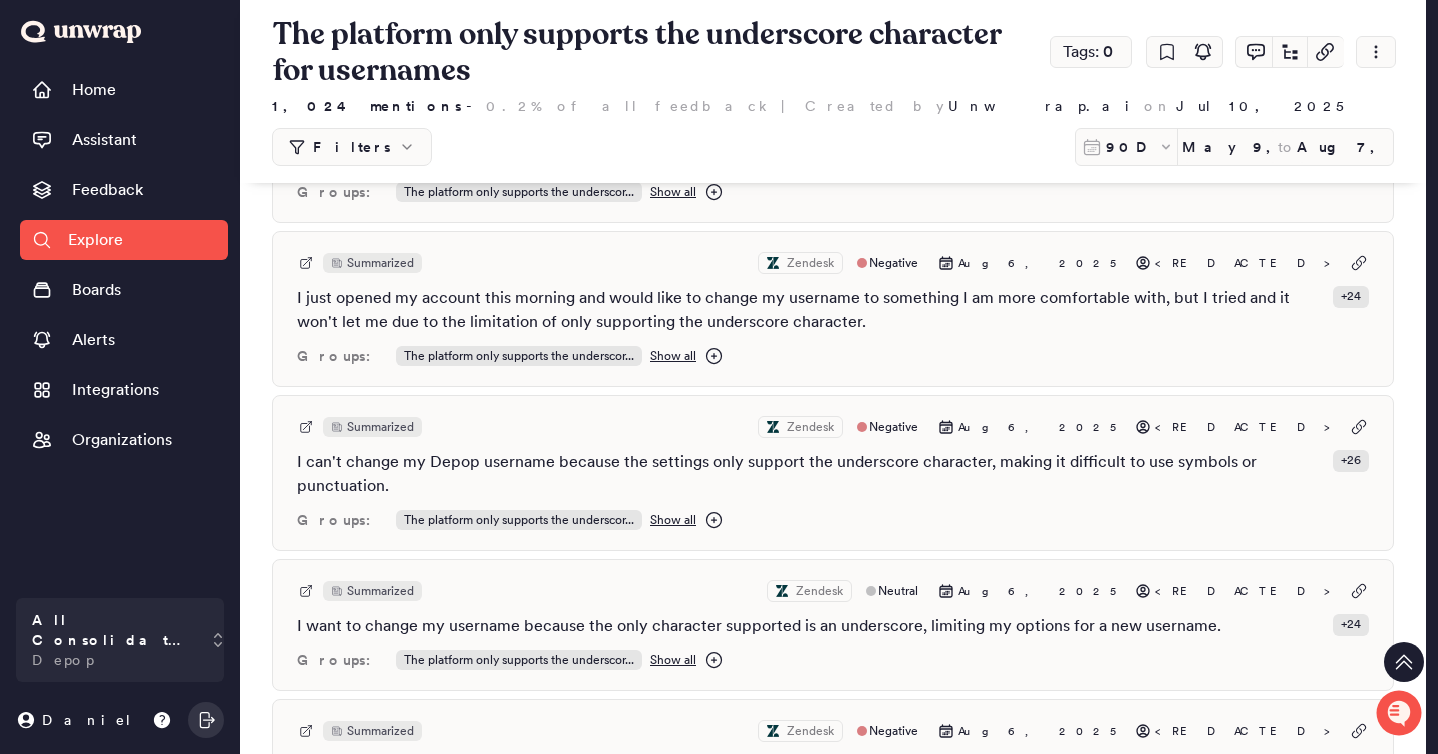 scroll, scrollTop: 802, scrollLeft: 0, axis: vertical 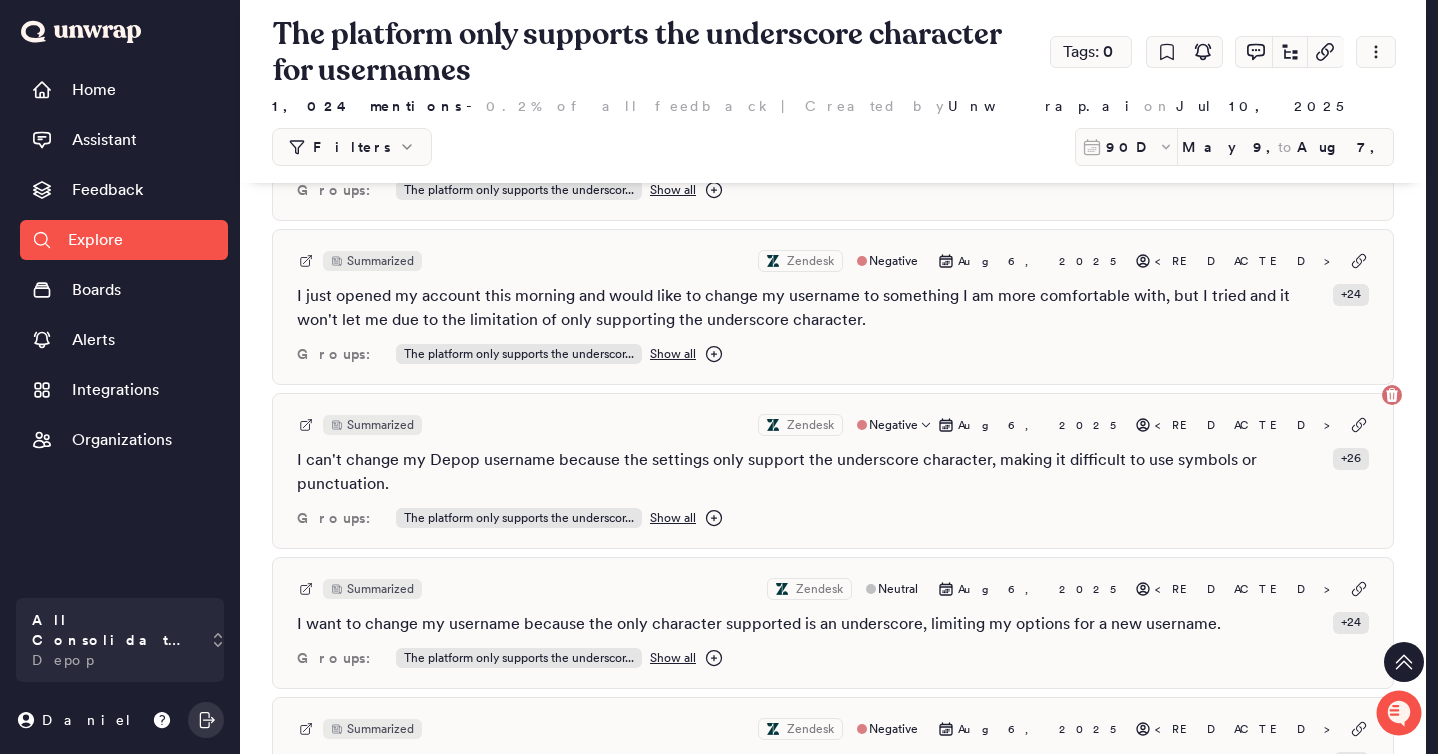 click on "I can't change my Depop username because the settings only support the underscore character, making it difficult to use symbols or punctuation." at bounding box center (811, 472) 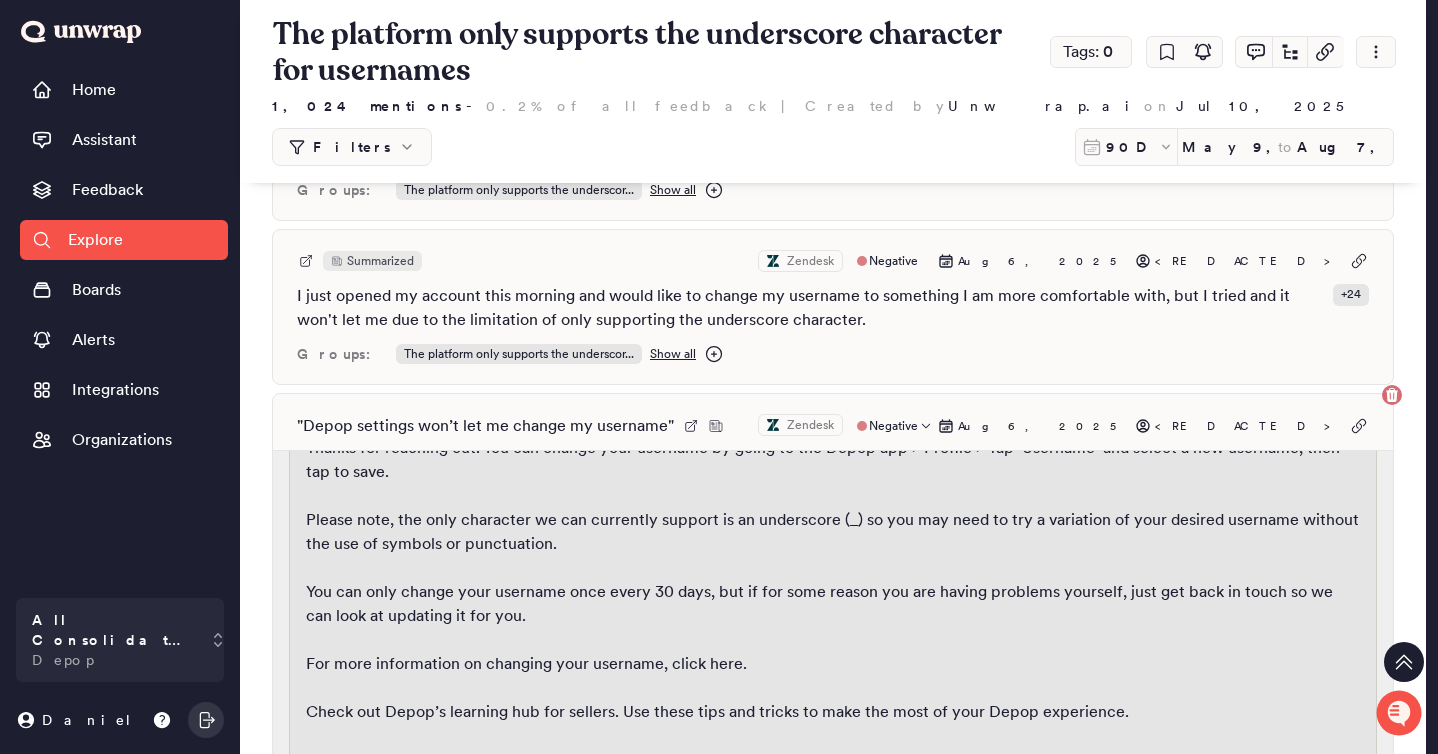 scroll, scrollTop: 0, scrollLeft: 0, axis: both 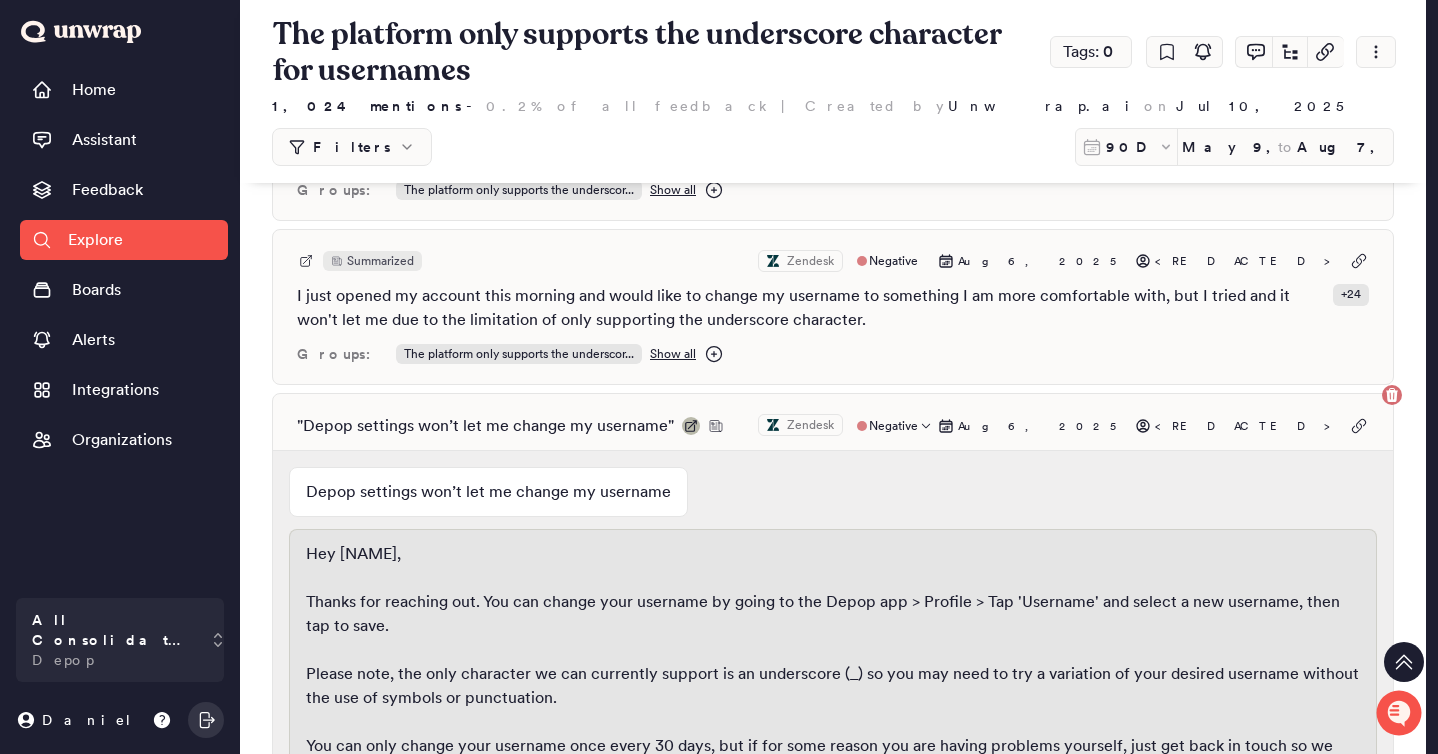 click 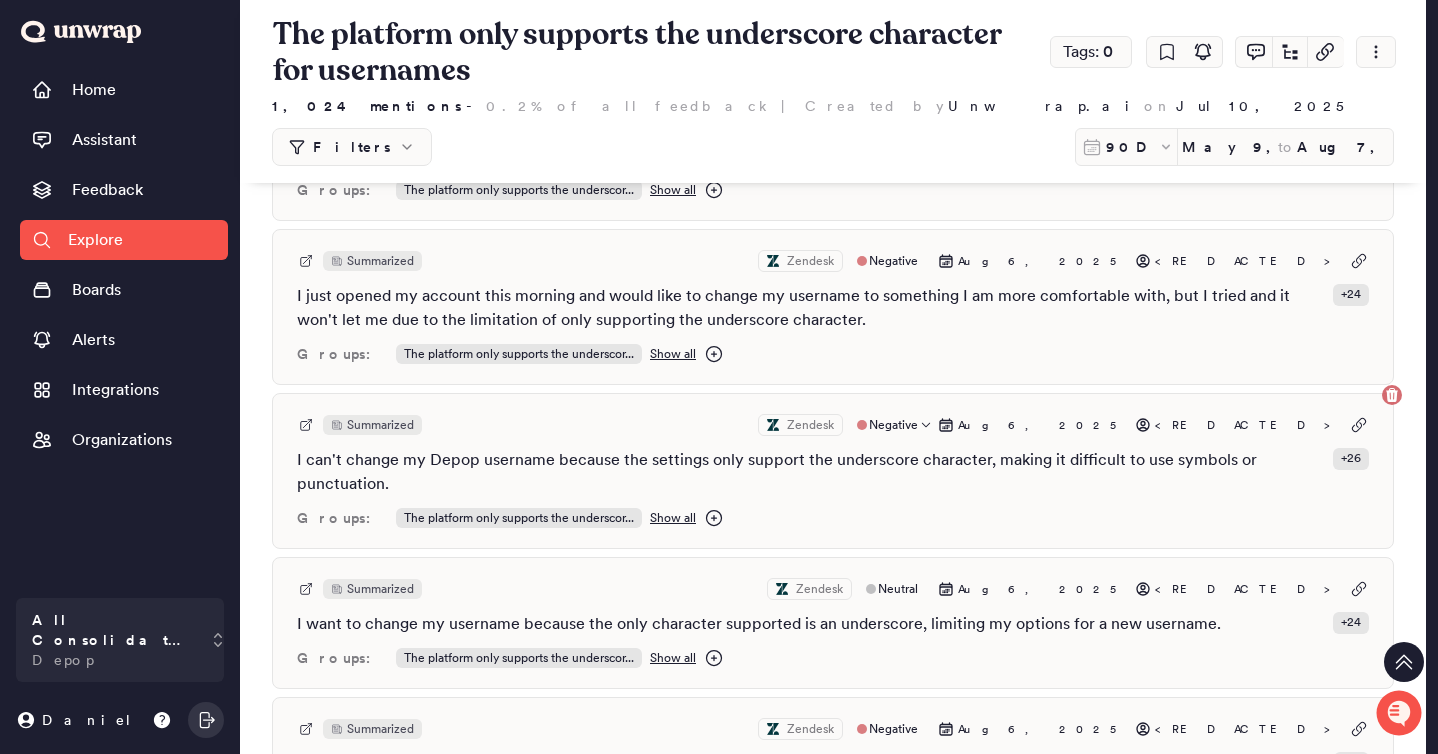 scroll, scrollTop: 1669, scrollLeft: 0, axis: vertical 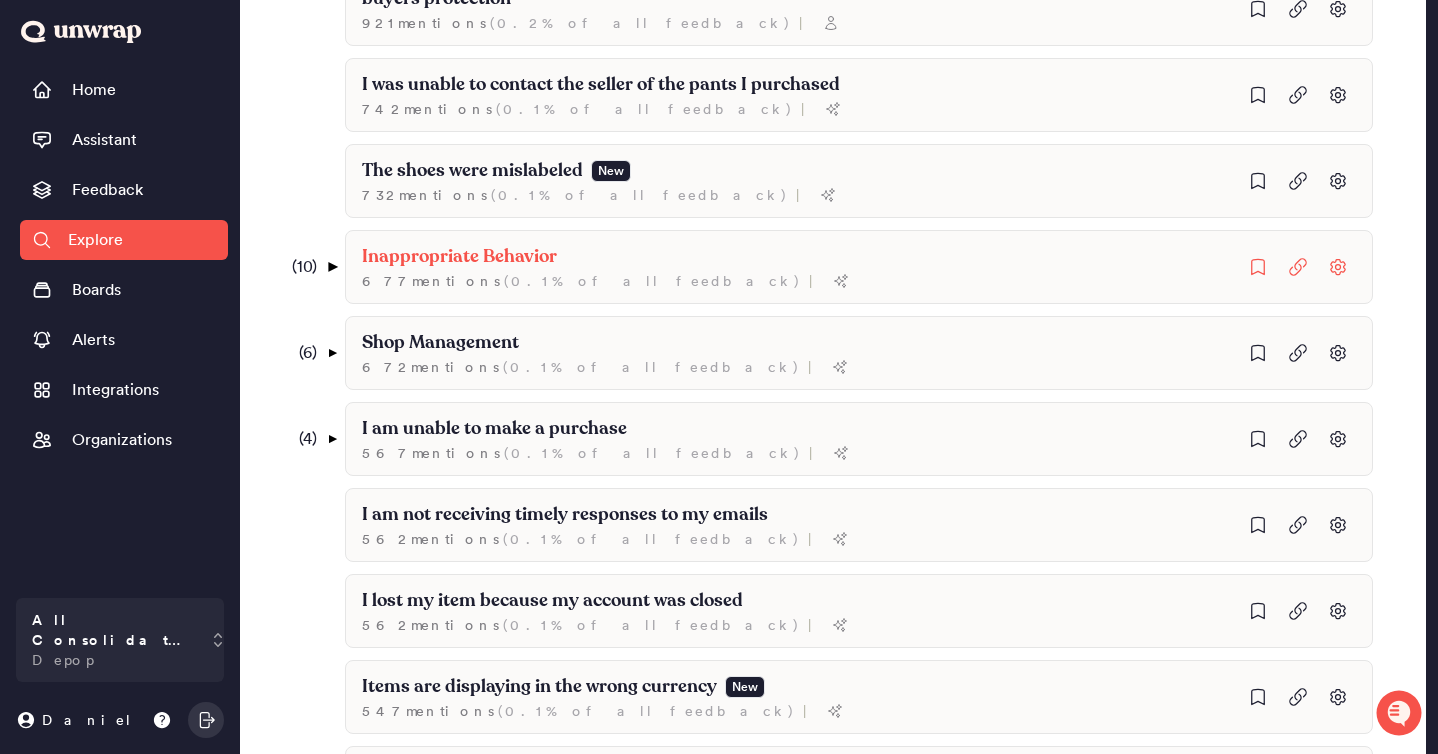 click on "▼" at bounding box center (332, 267) 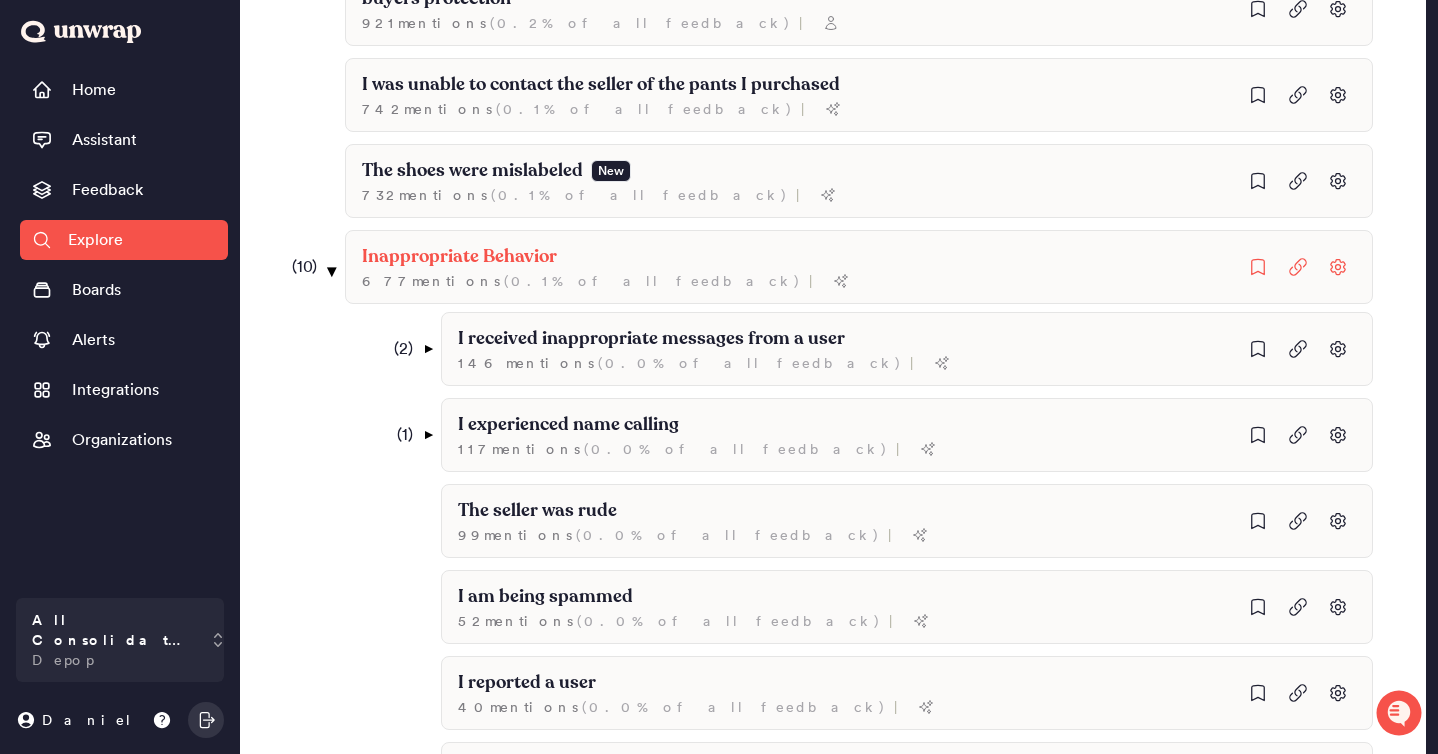 click on "▼" at bounding box center [332, 271] 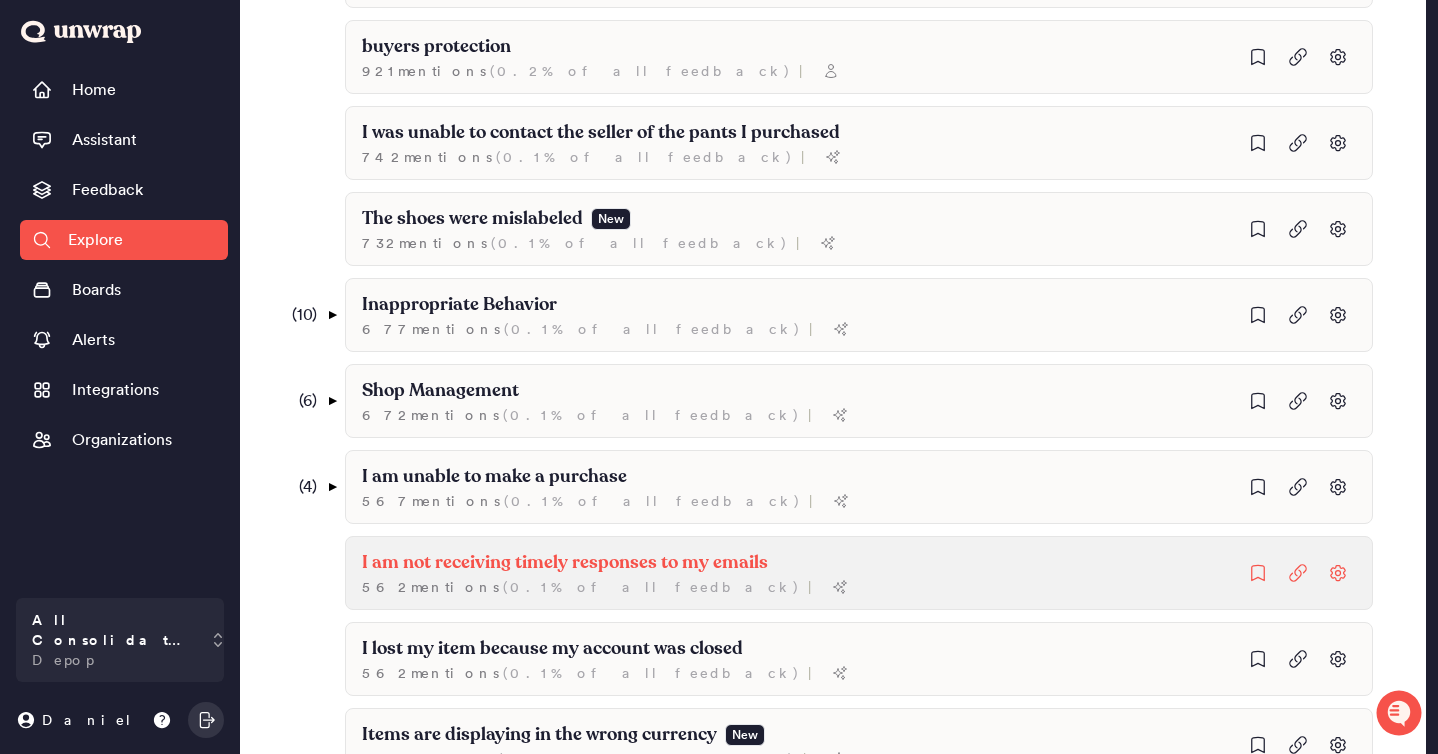 scroll, scrollTop: 2032, scrollLeft: 0, axis: vertical 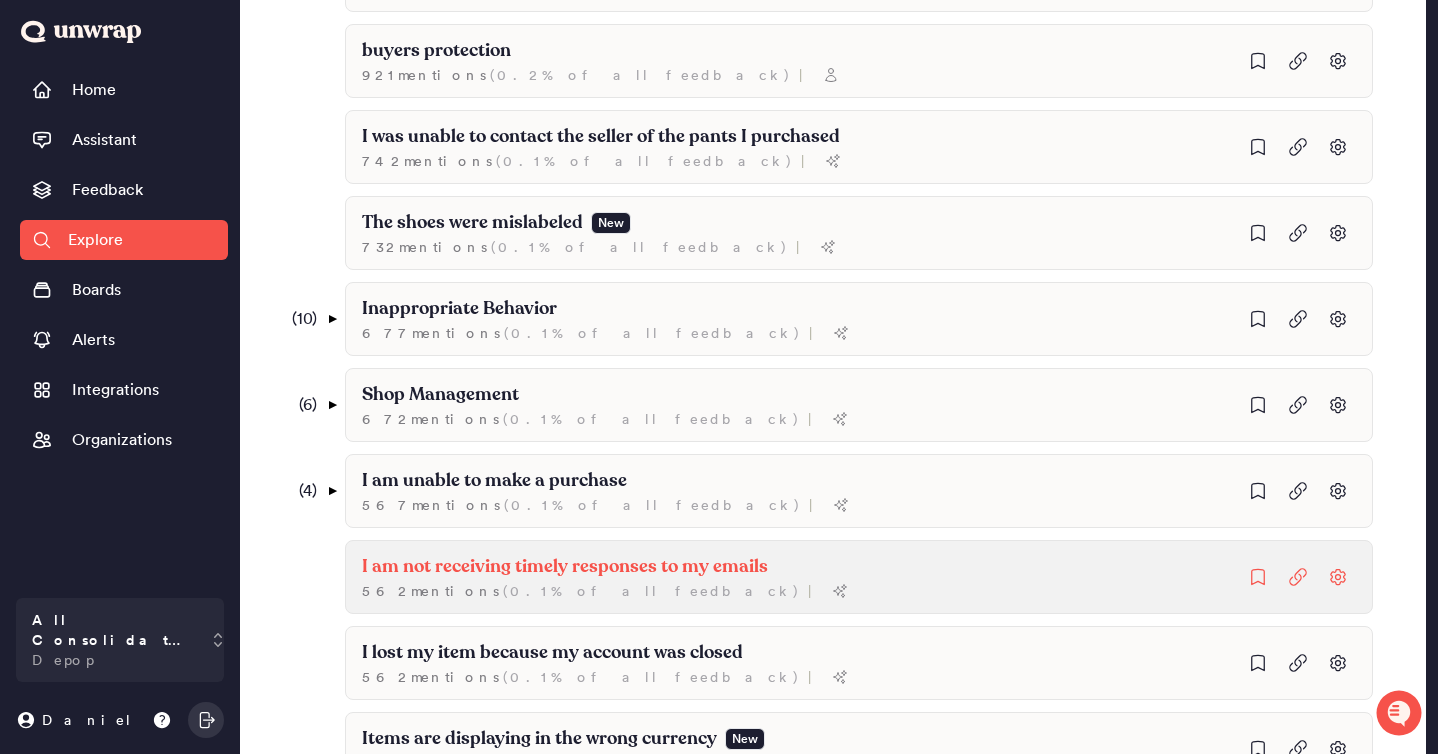 click on "I am not receiving timely responses to my emails" at bounding box center (399, -1583) 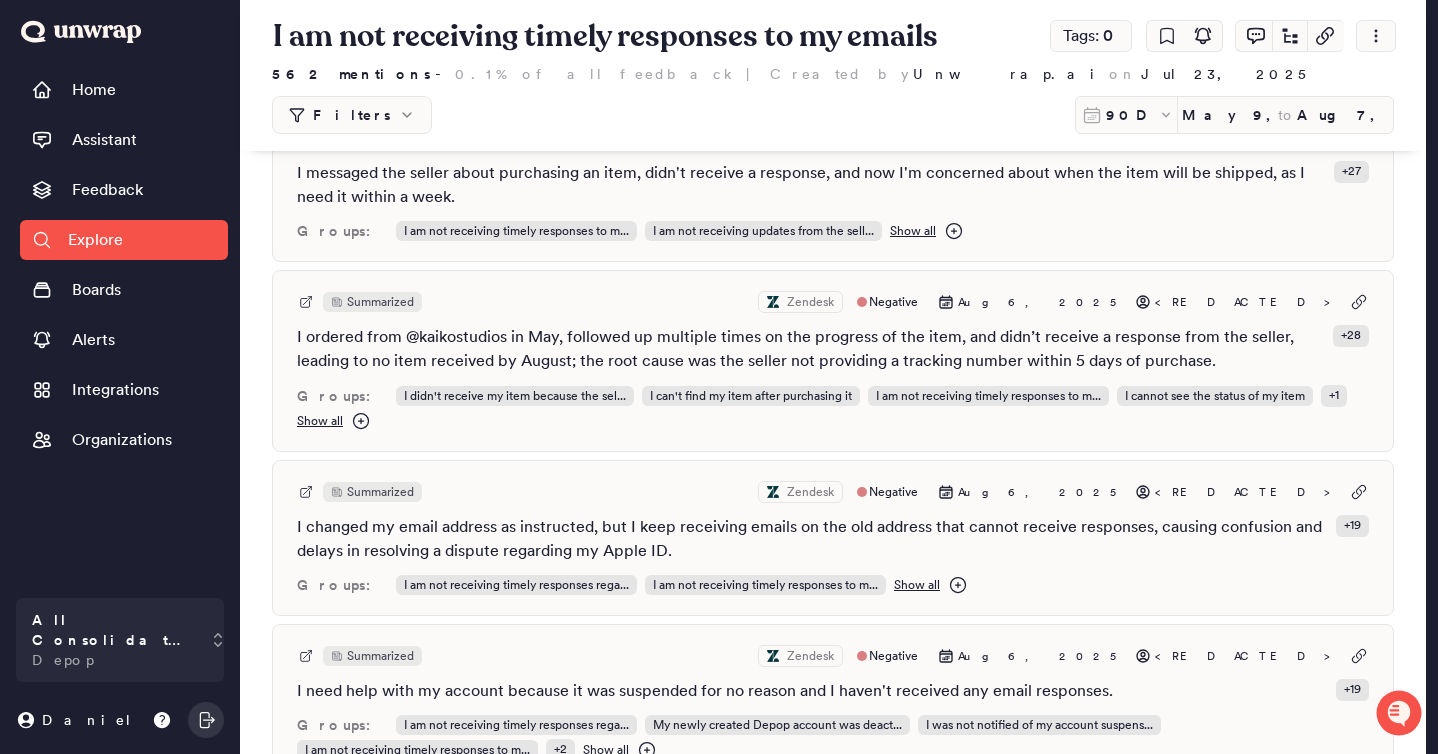 scroll, scrollTop: 0, scrollLeft: 0, axis: both 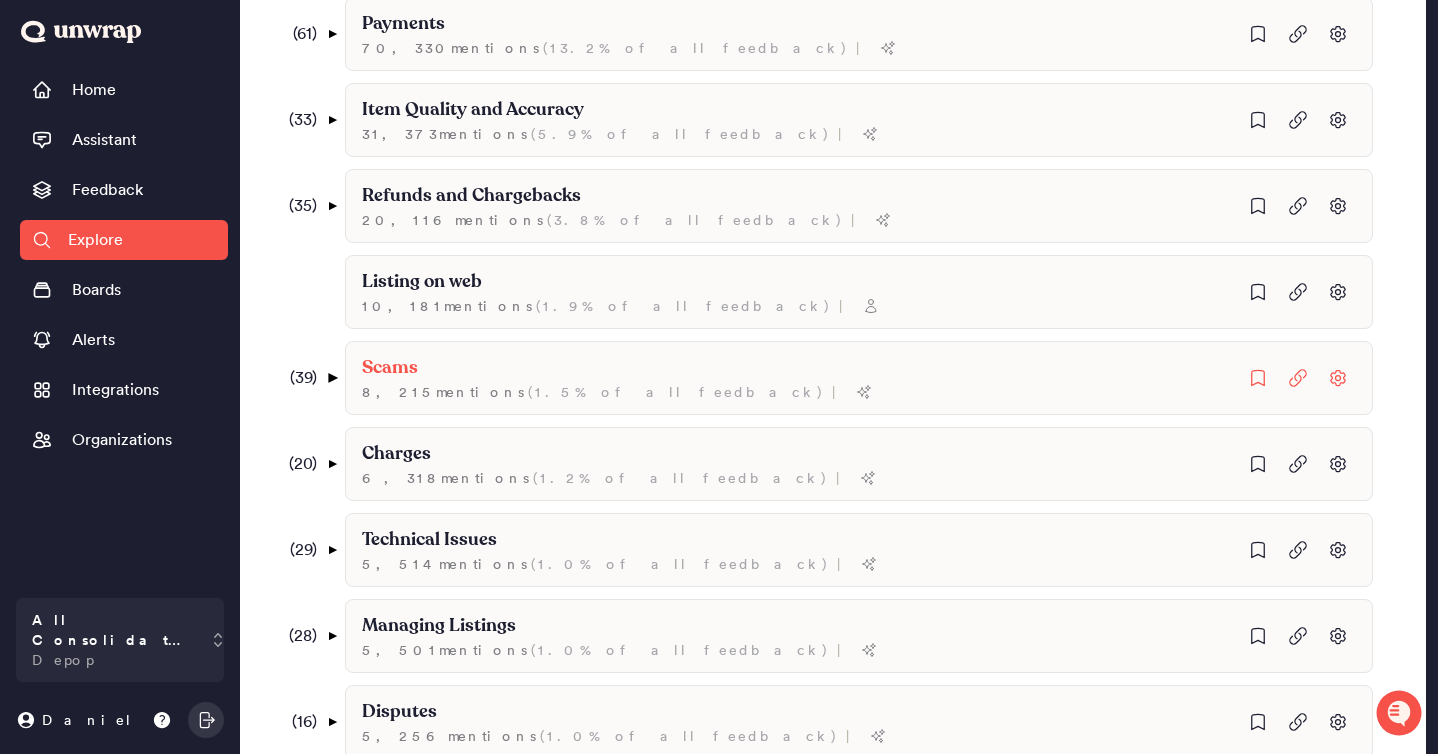 click on "▼" at bounding box center (332, 378) 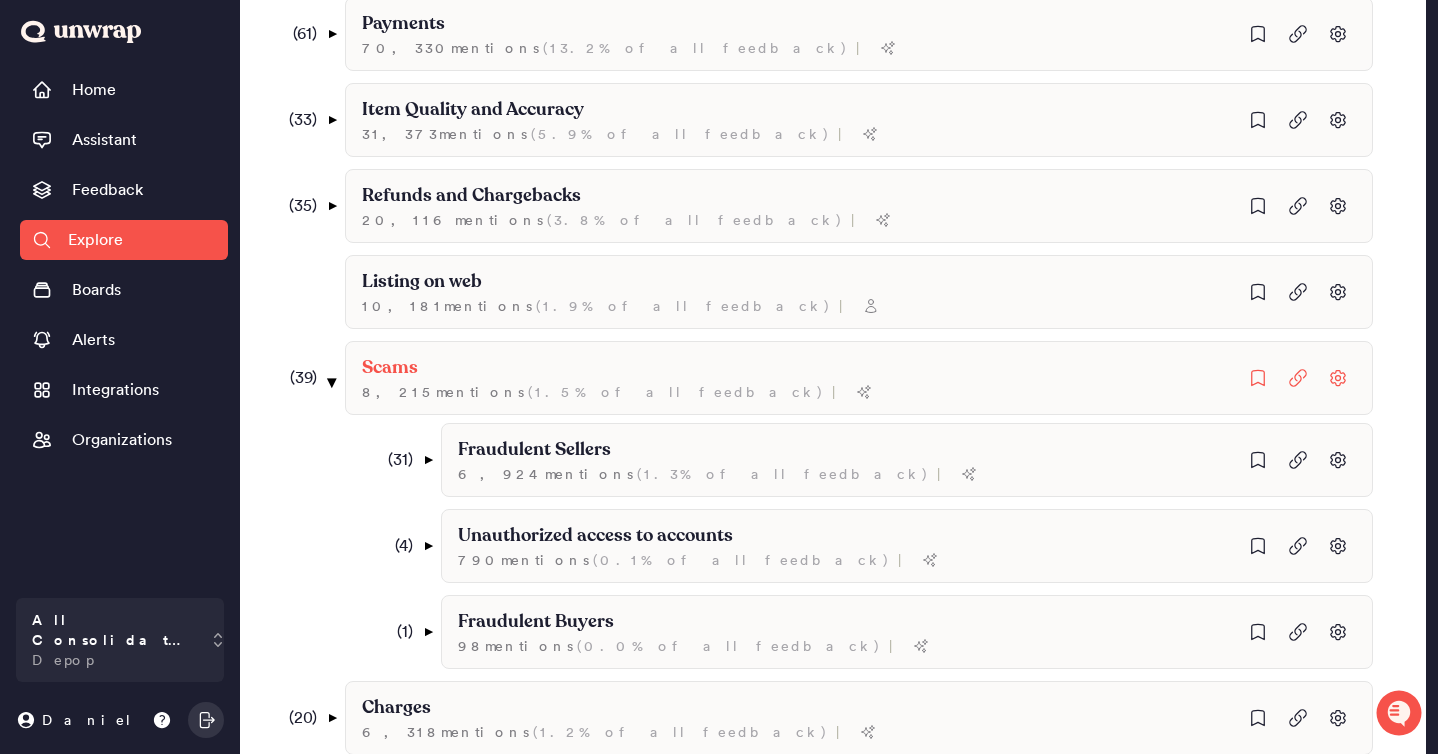 click on "▼" at bounding box center [332, 382] 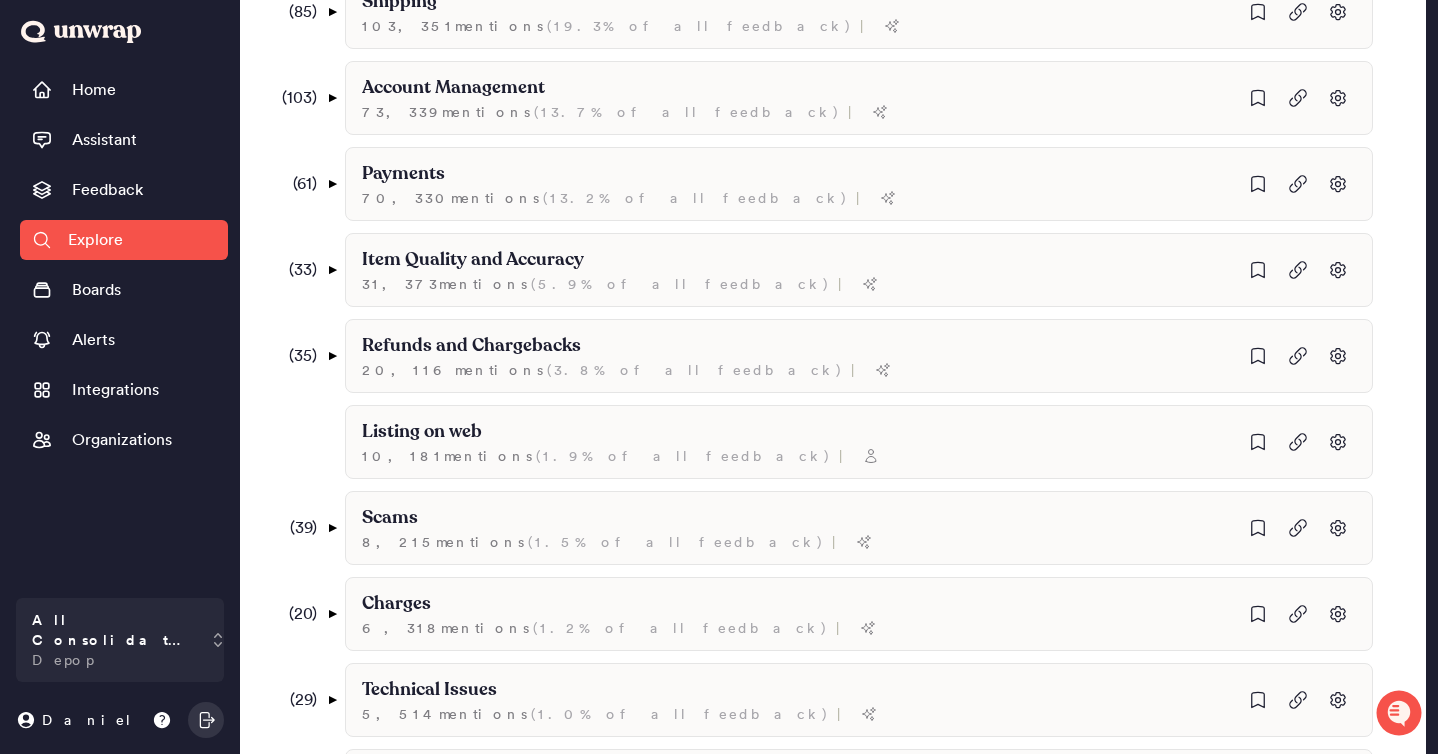 scroll, scrollTop: 442, scrollLeft: 0, axis: vertical 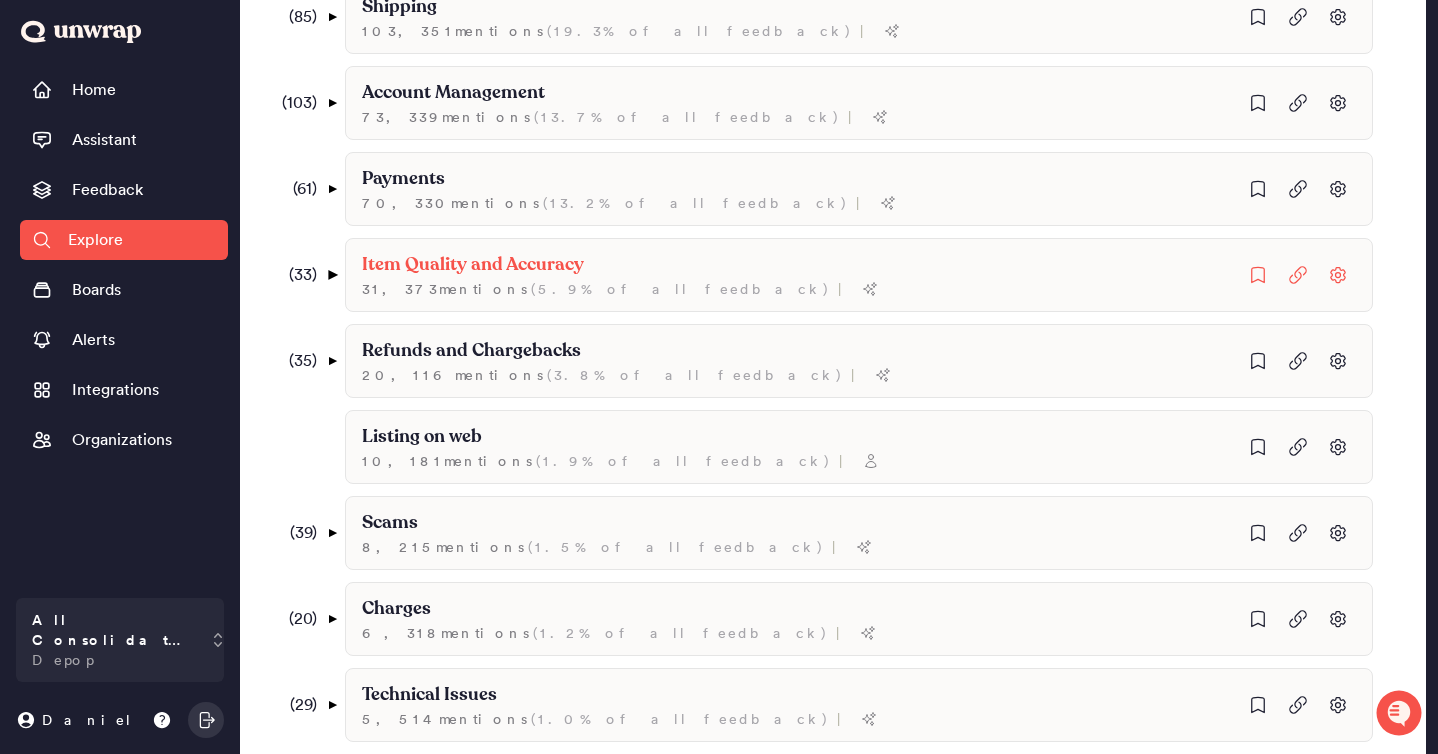 click on "▼" at bounding box center (332, 275) 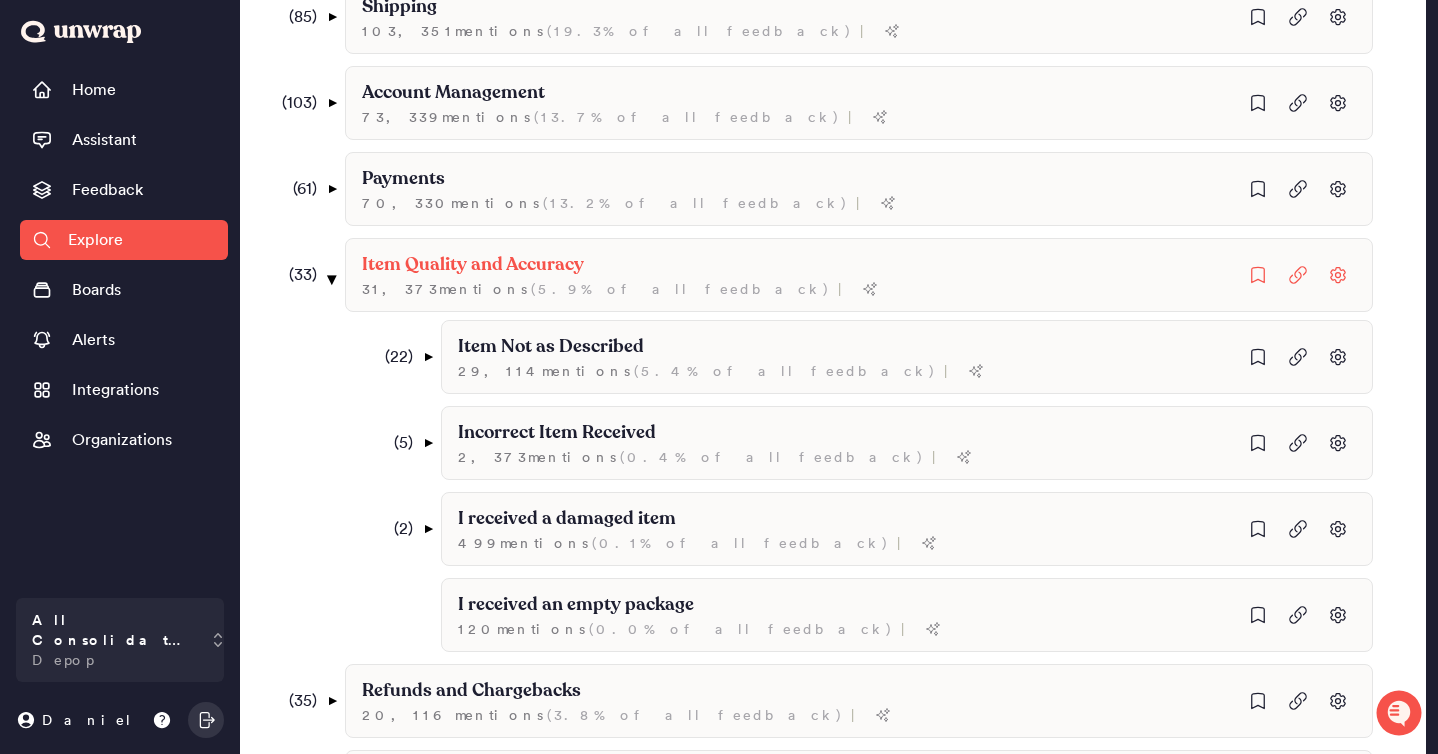 click on "▼" at bounding box center [332, 279] 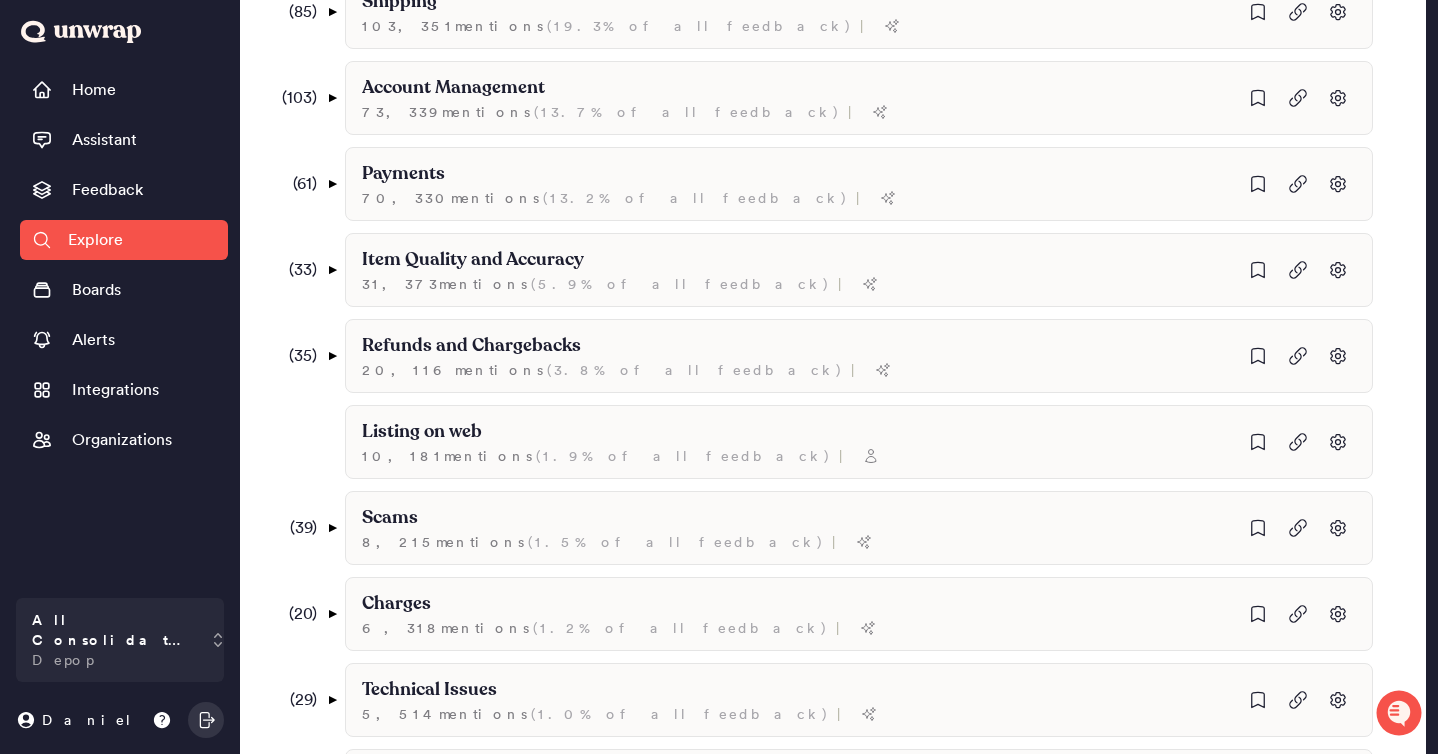 scroll, scrollTop: 446, scrollLeft: 0, axis: vertical 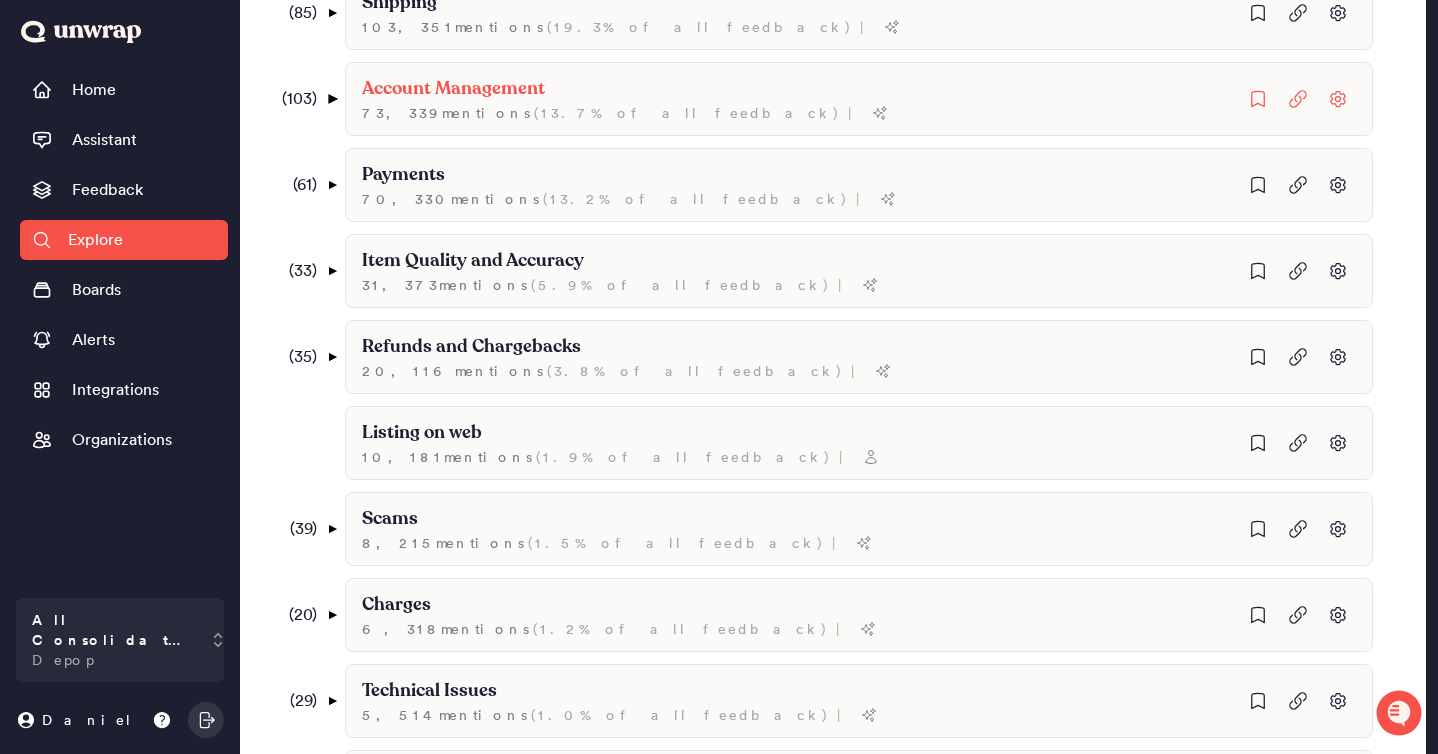 click on "▼" at bounding box center [332, 99] 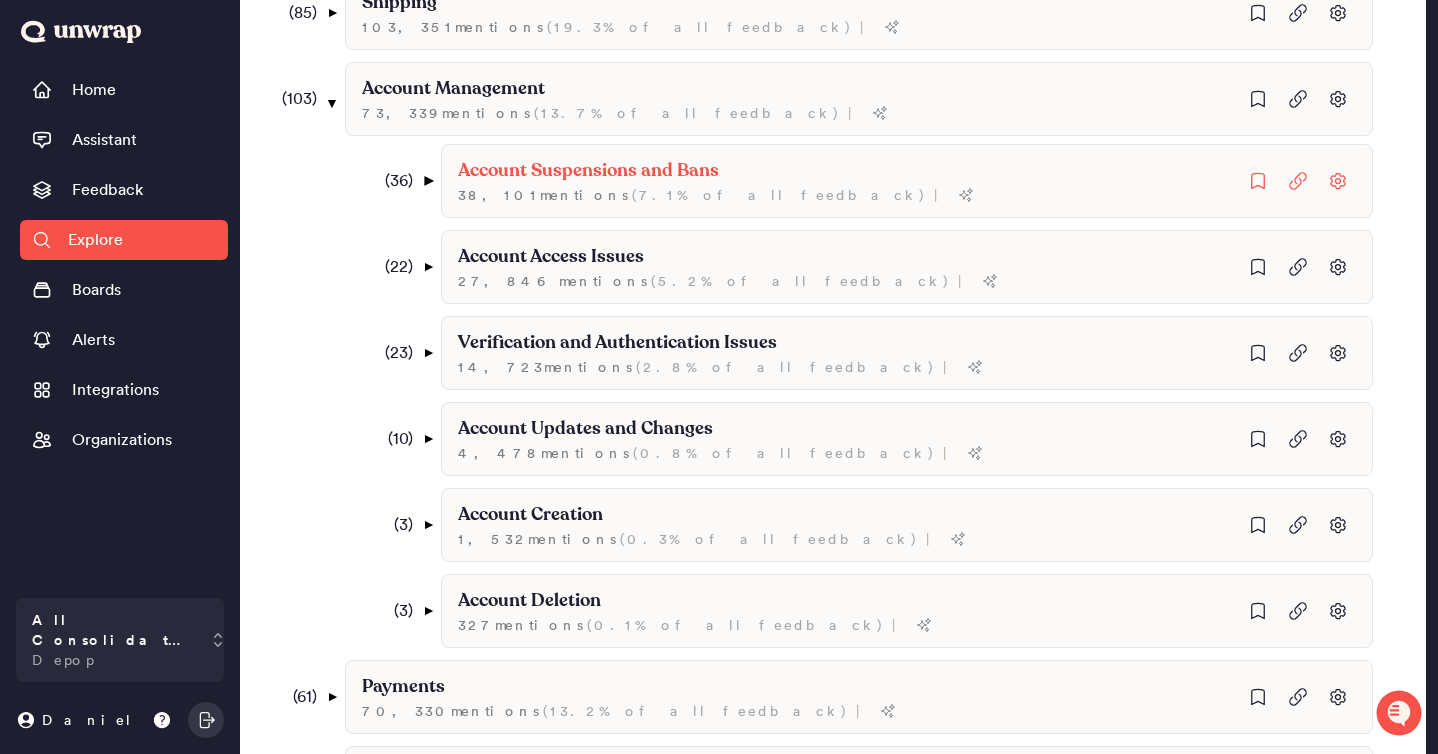 click on "▼" at bounding box center (428, 181) 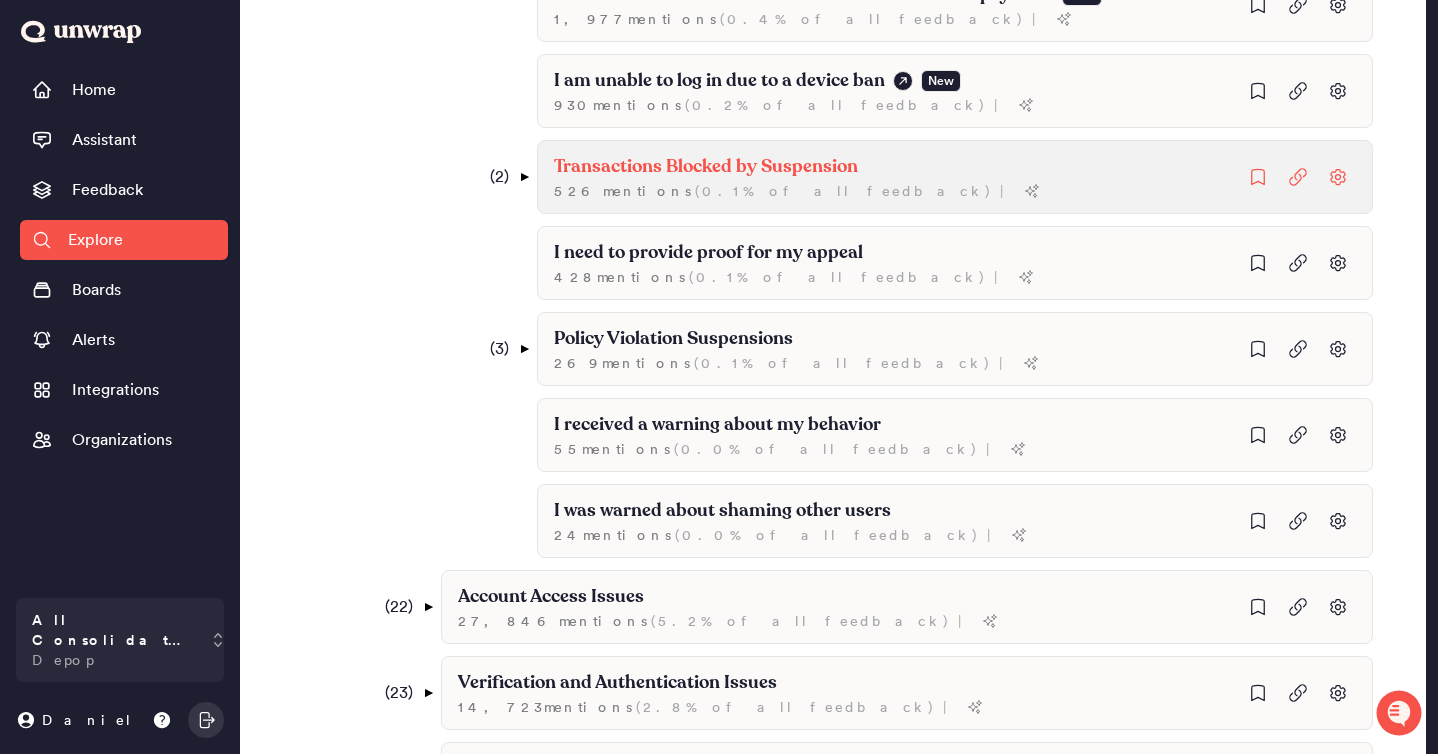 scroll, scrollTop: 1391, scrollLeft: 0, axis: vertical 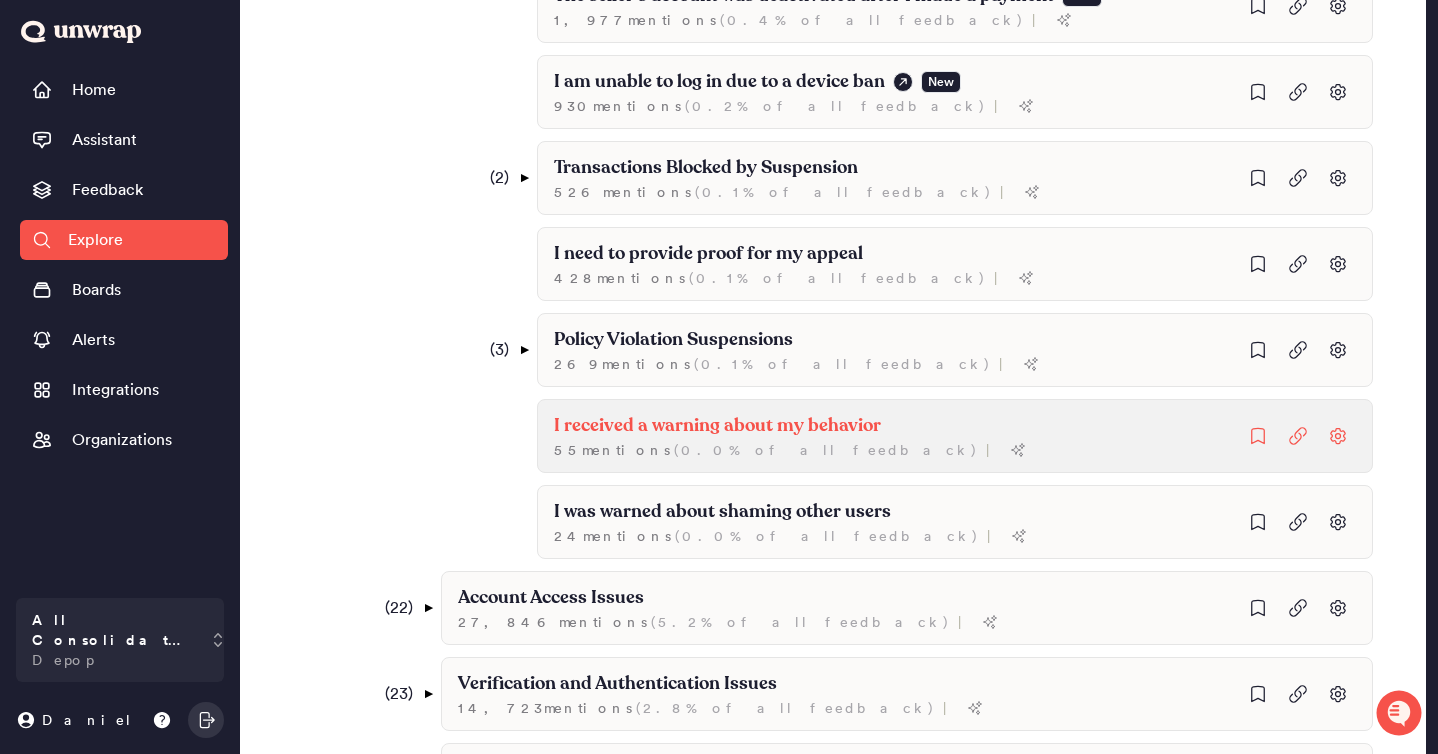 click on "I received a warning about my behavior" at bounding box center [779, -692] 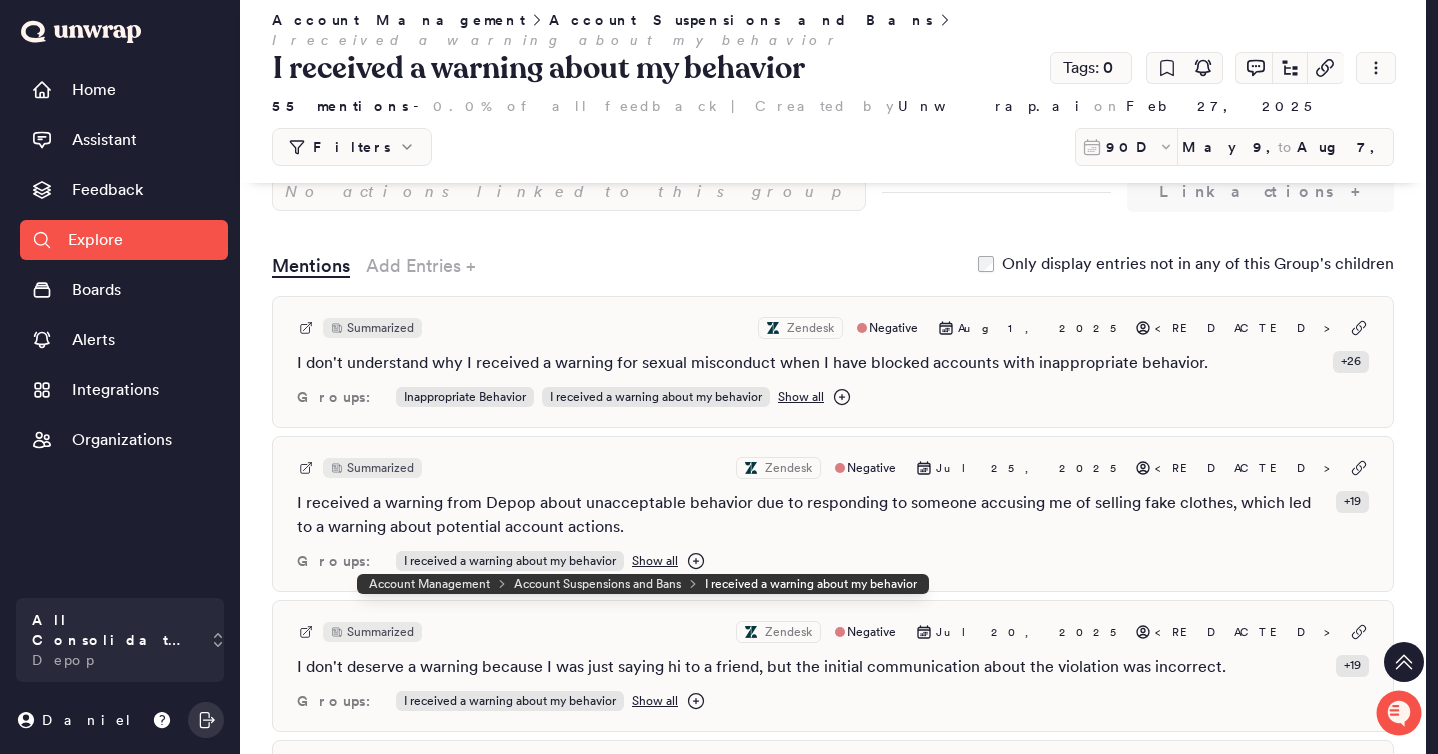 scroll, scrollTop: 433, scrollLeft: 0, axis: vertical 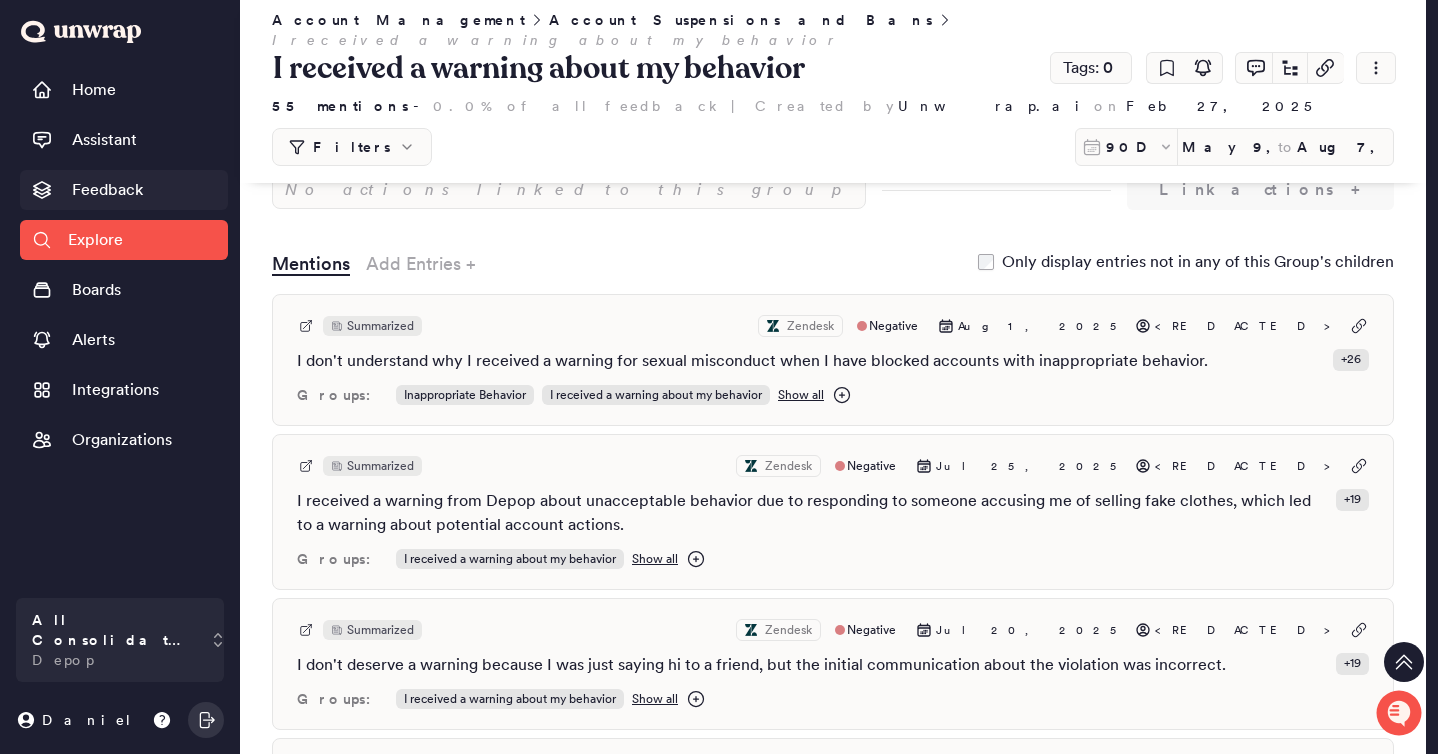 click on "Feedback" at bounding box center (107, 190) 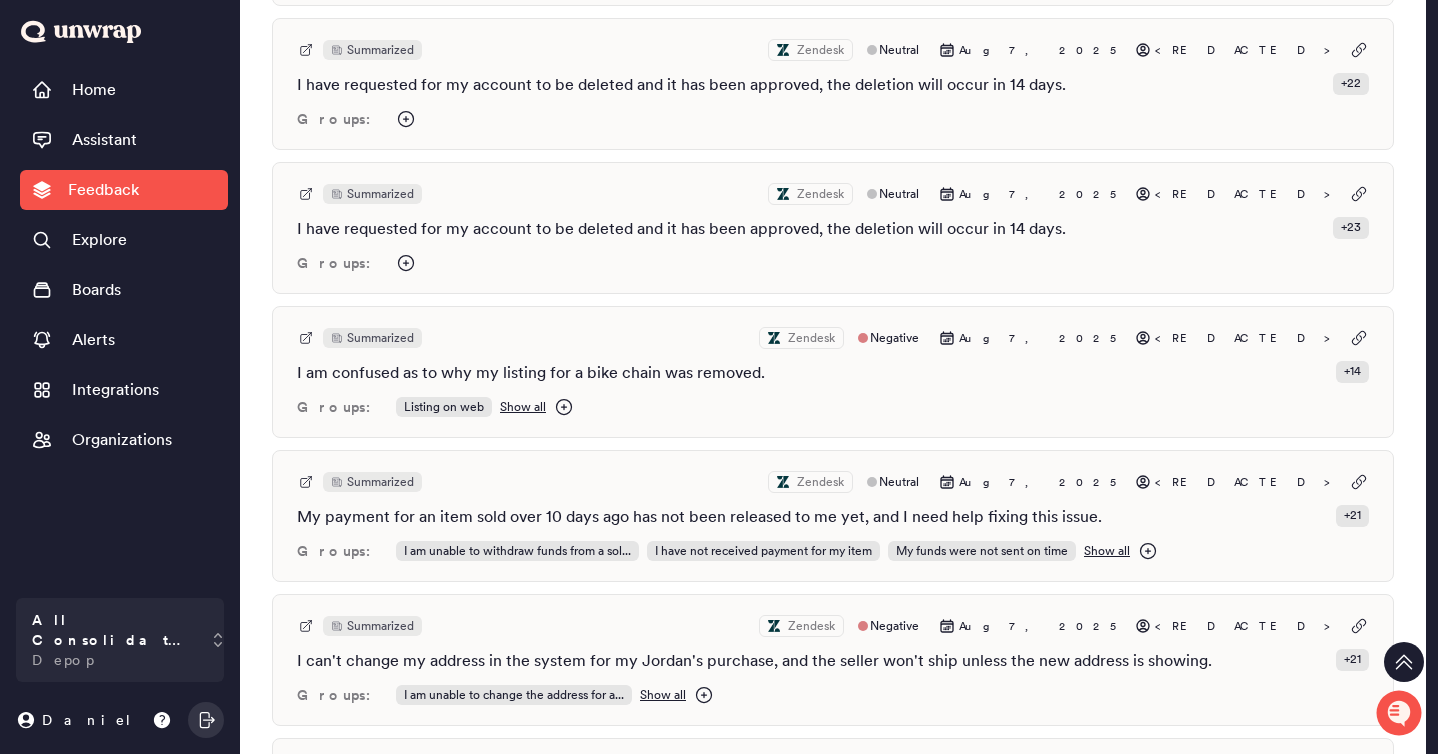 scroll, scrollTop: 594, scrollLeft: 0, axis: vertical 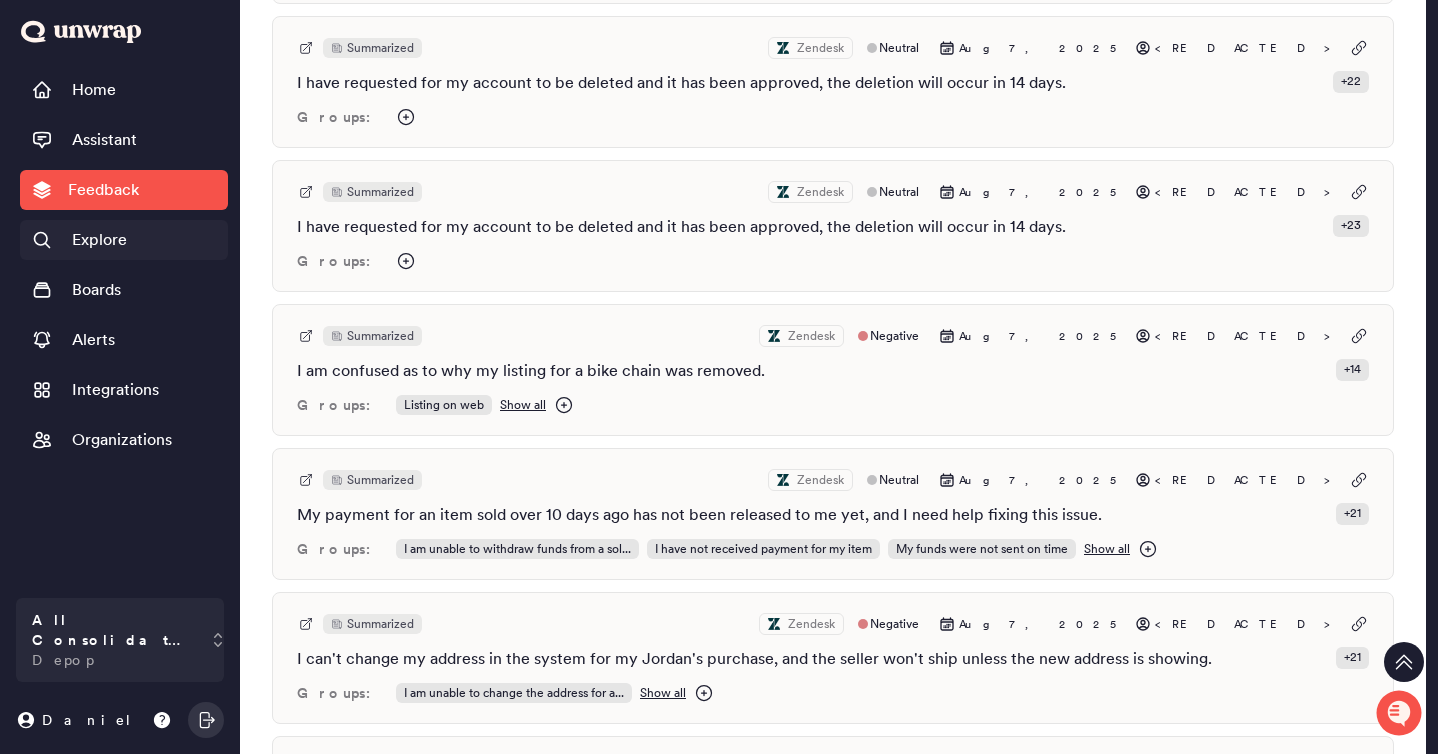 click on "Explore" at bounding box center [124, 240] 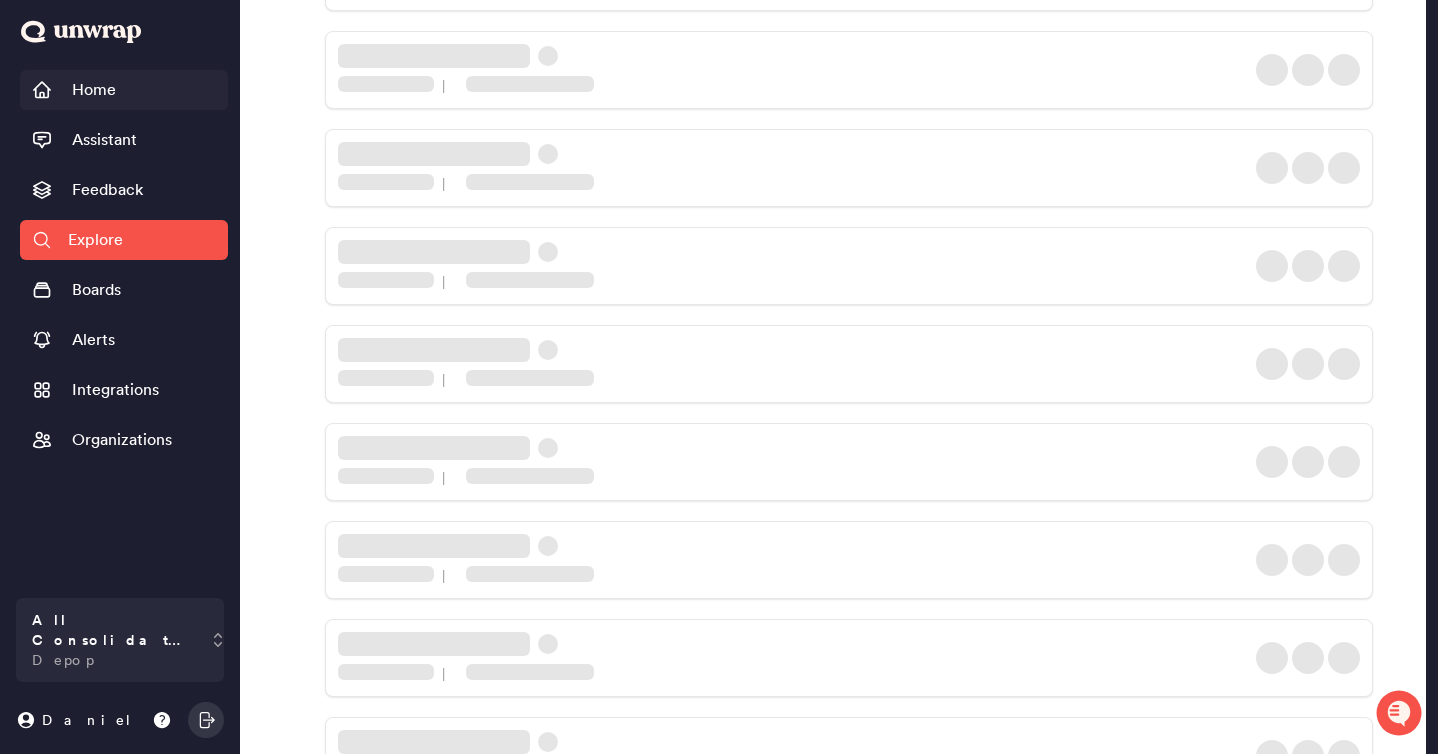 scroll, scrollTop: 1391, scrollLeft: 0, axis: vertical 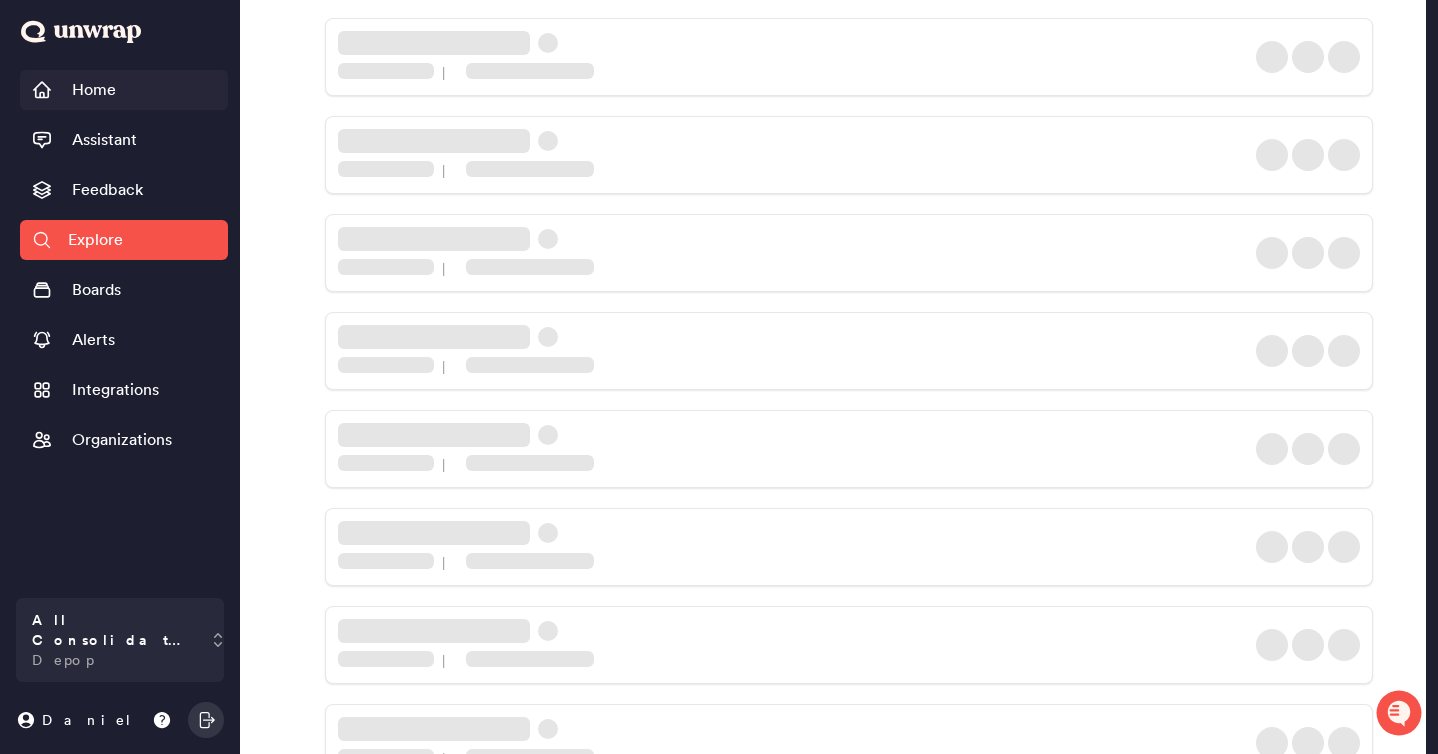 click on "Home" at bounding box center [94, 90] 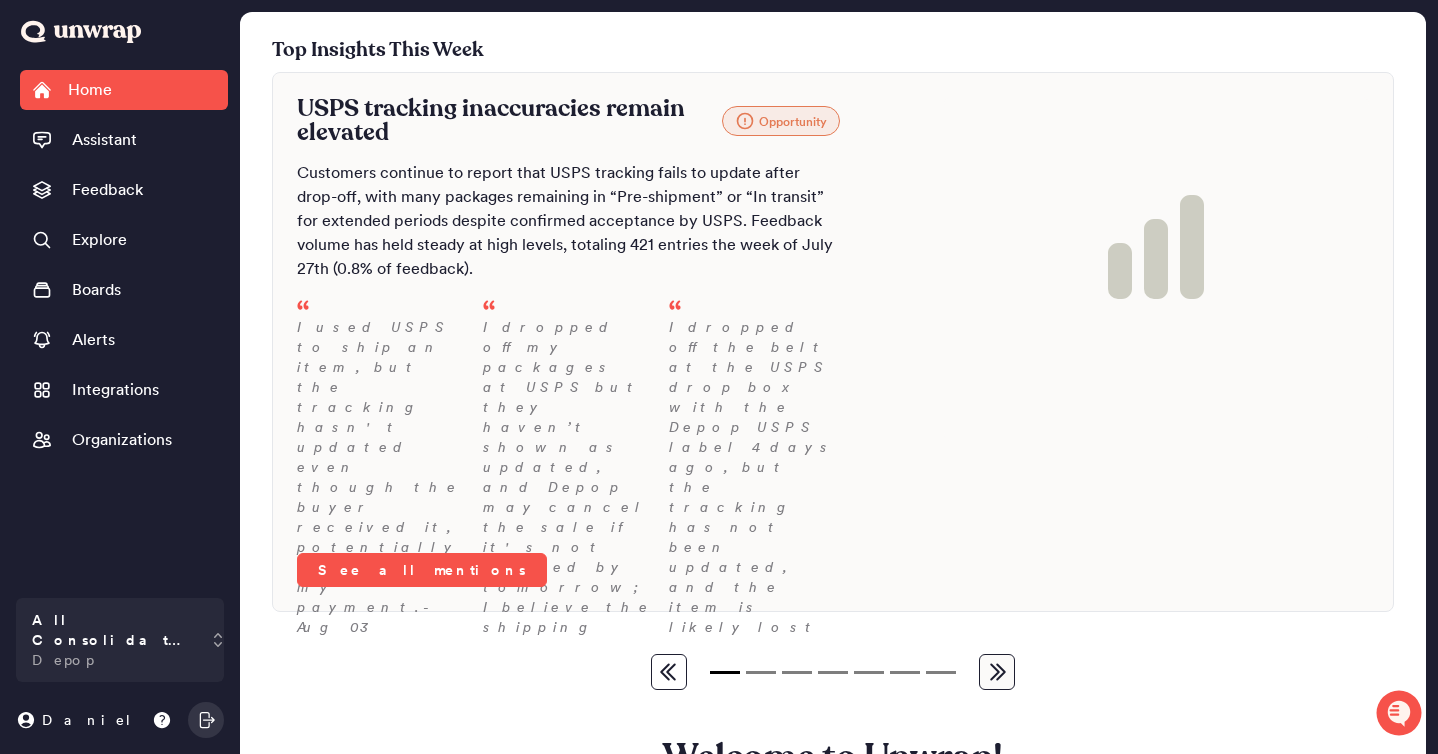 scroll, scrollTop: 312, scrollLeft: 0, axis: vertical 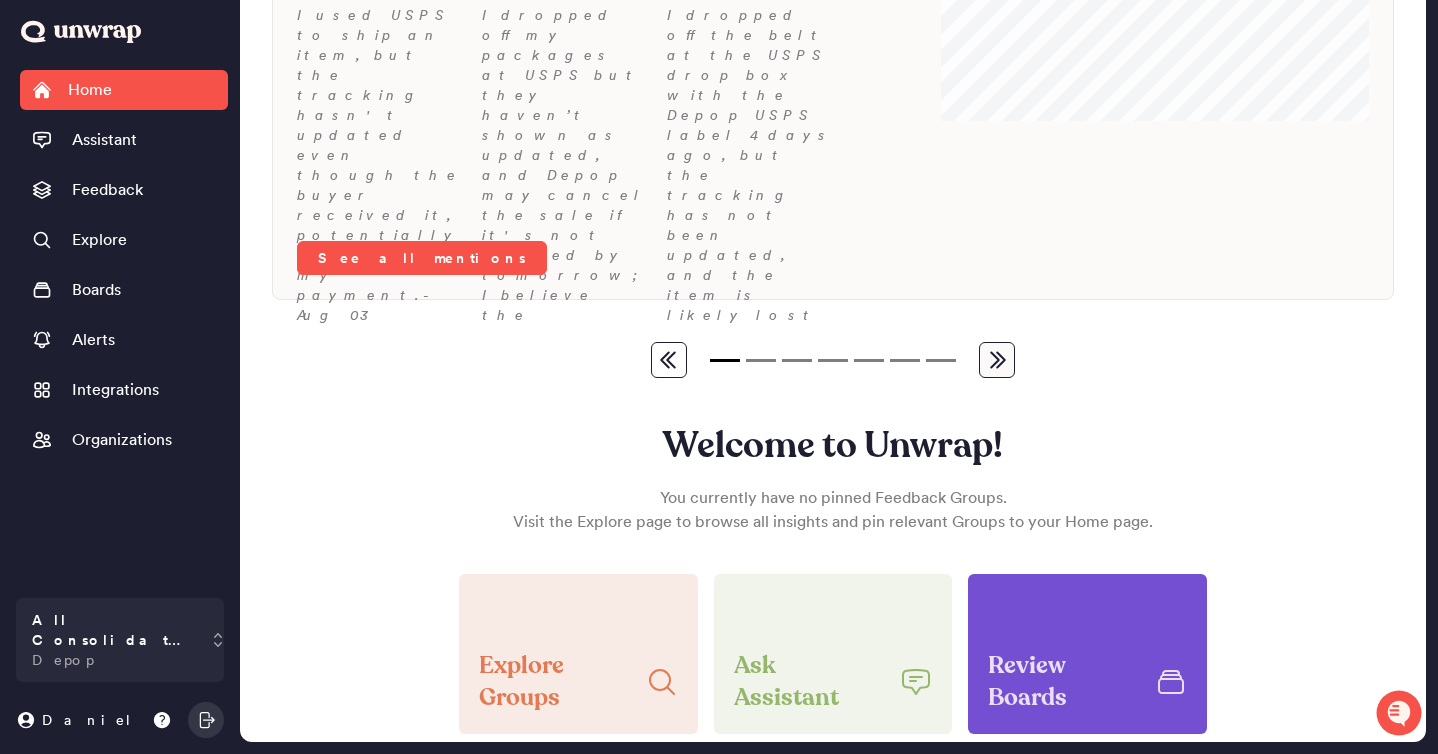 click on "Review  Boards" at bounding box center [1063, 682] 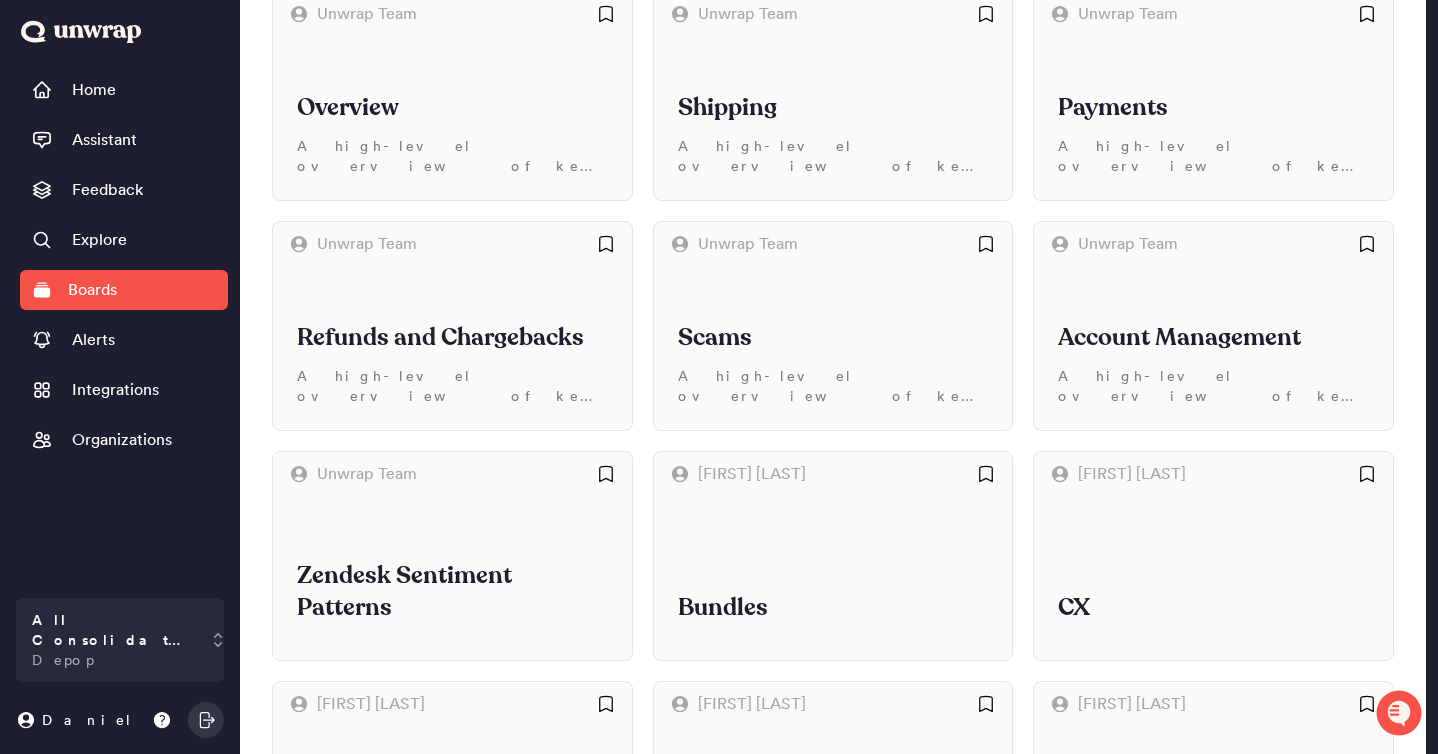 scroll, scrollTop: 0, scrollLeft: 0, axis: both 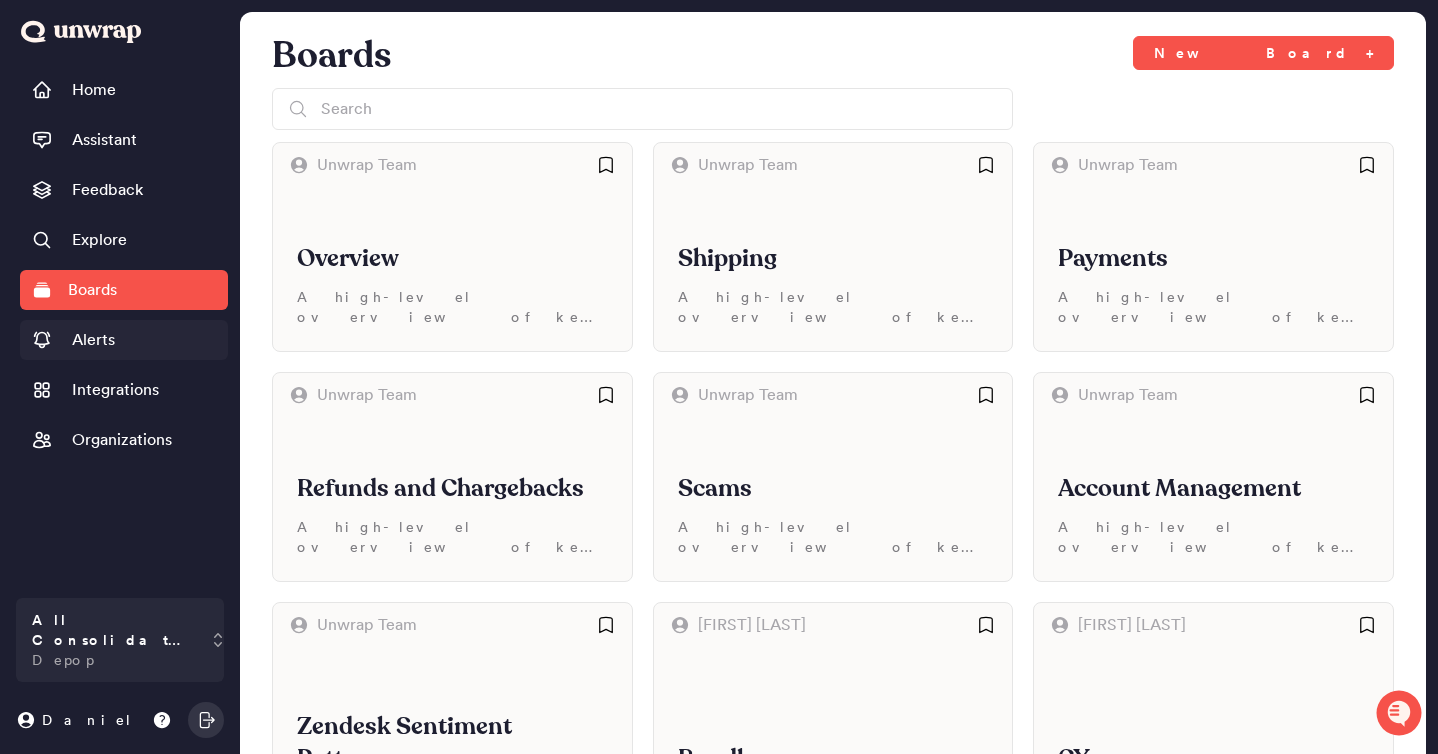 click on "Alerts" at bounding box center (124, 340) 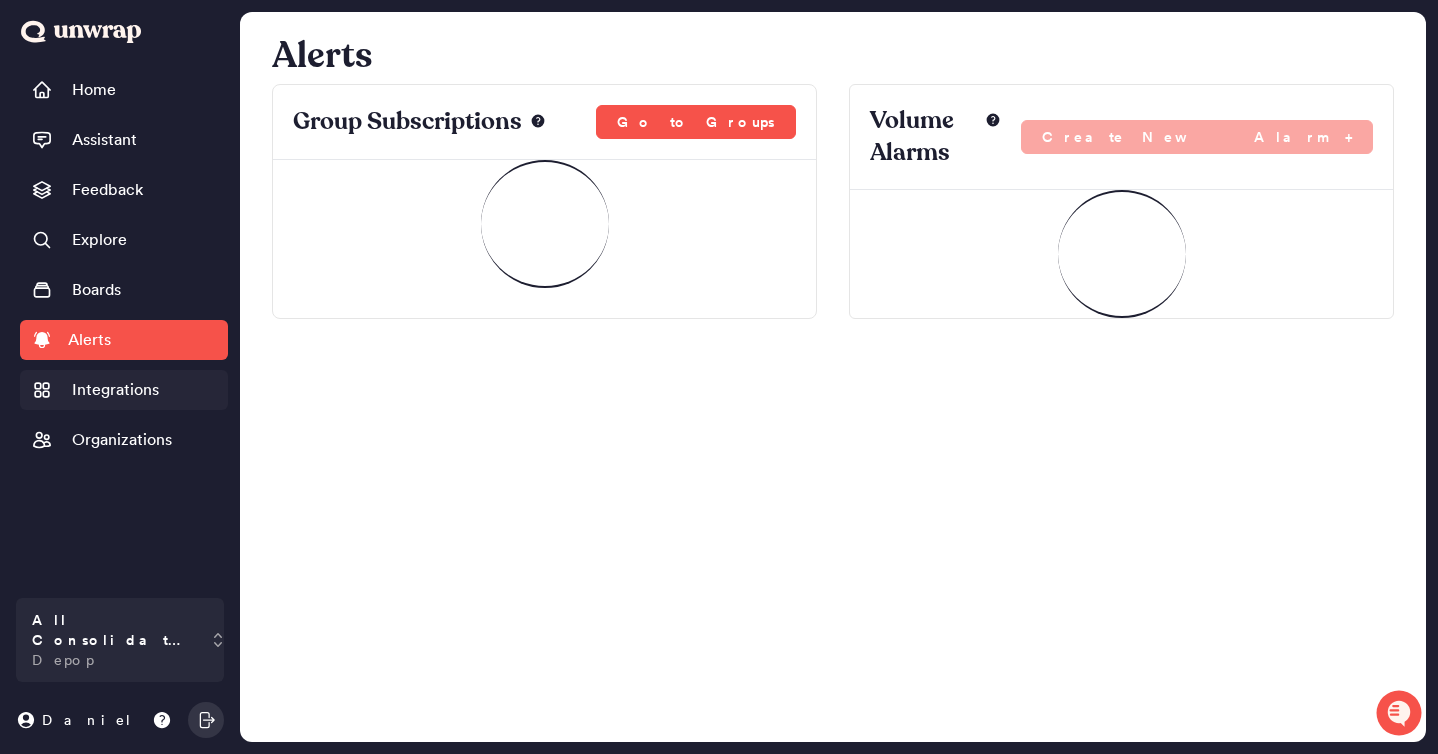 click on "Integrations" at bounding box center (124, 390) 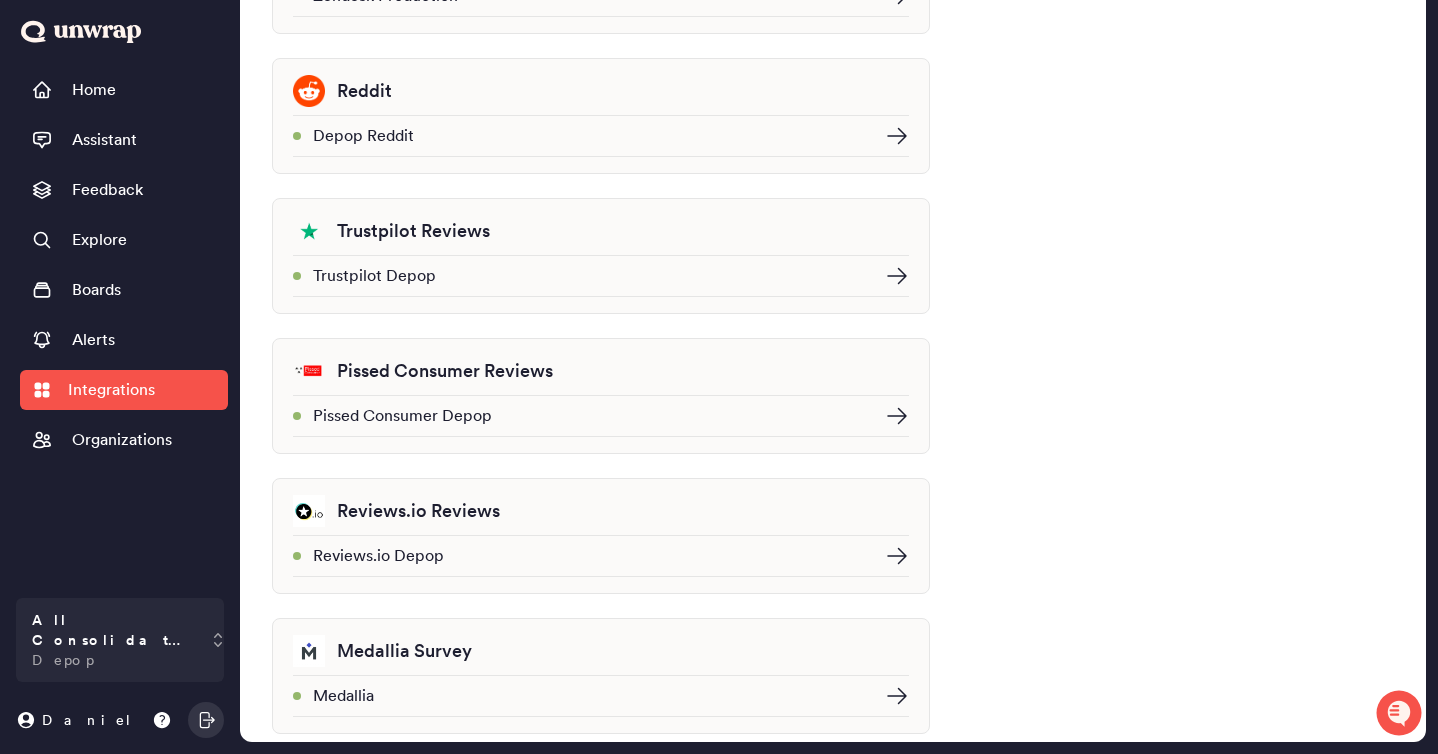 scroll, scrollTop: 506, scrollLeft: 0, axis: vertical 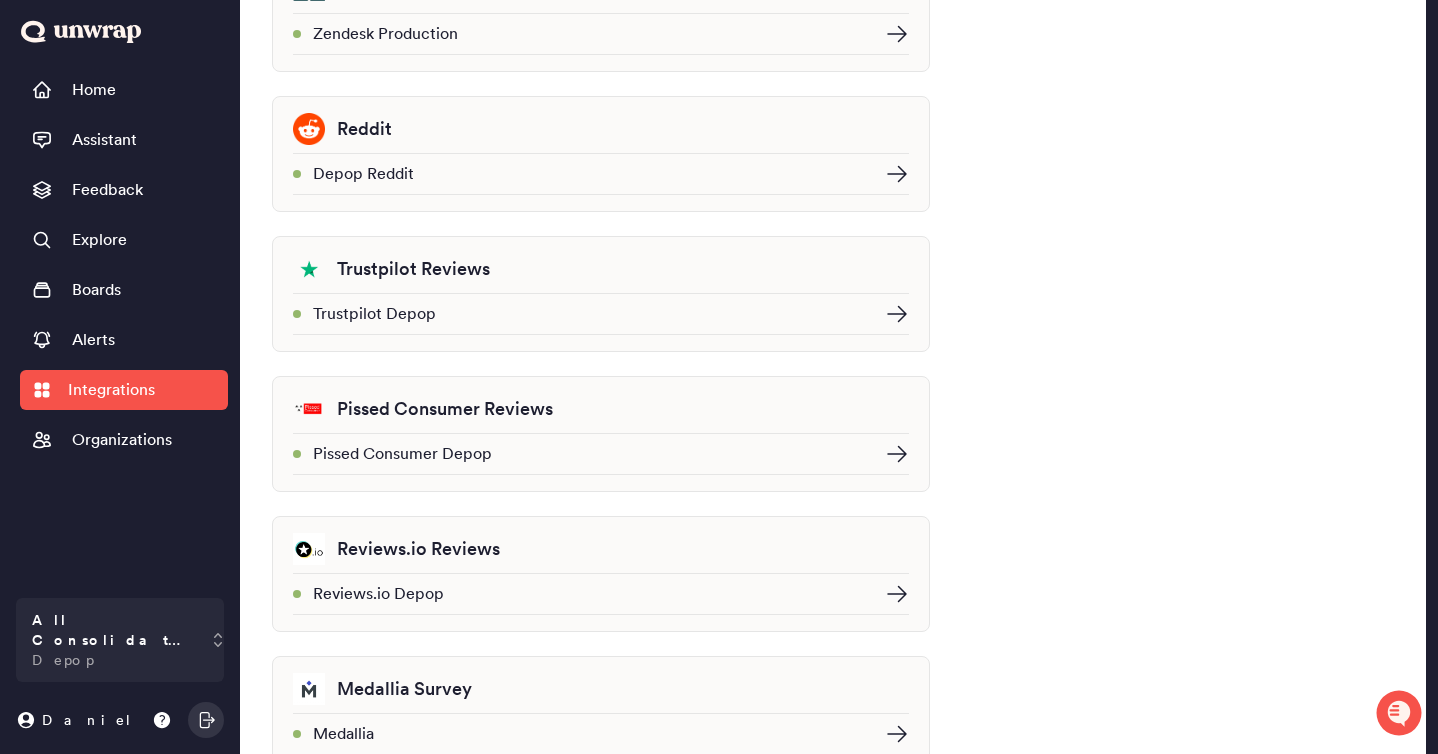 click 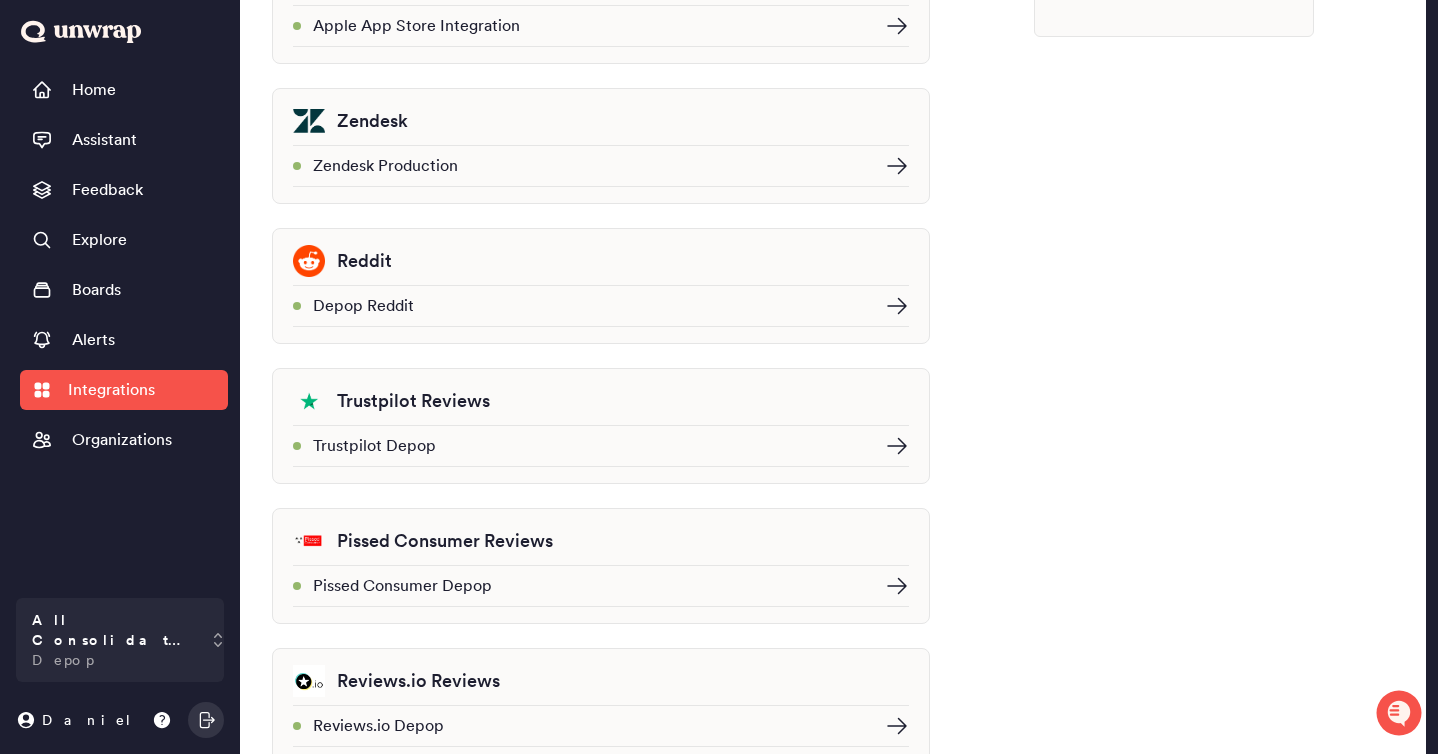 scroll, scrollTop: 544, scrollLeft: 0, axis: vertical 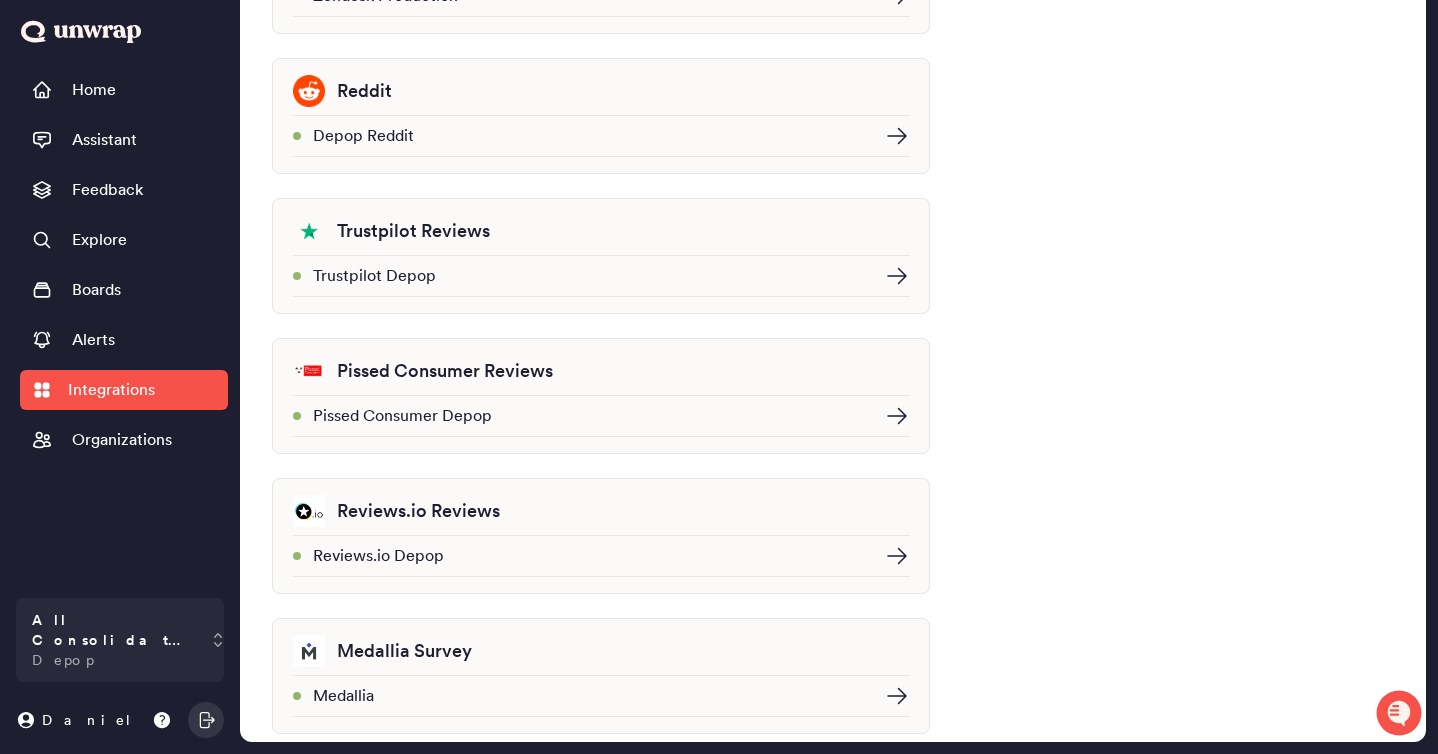 click 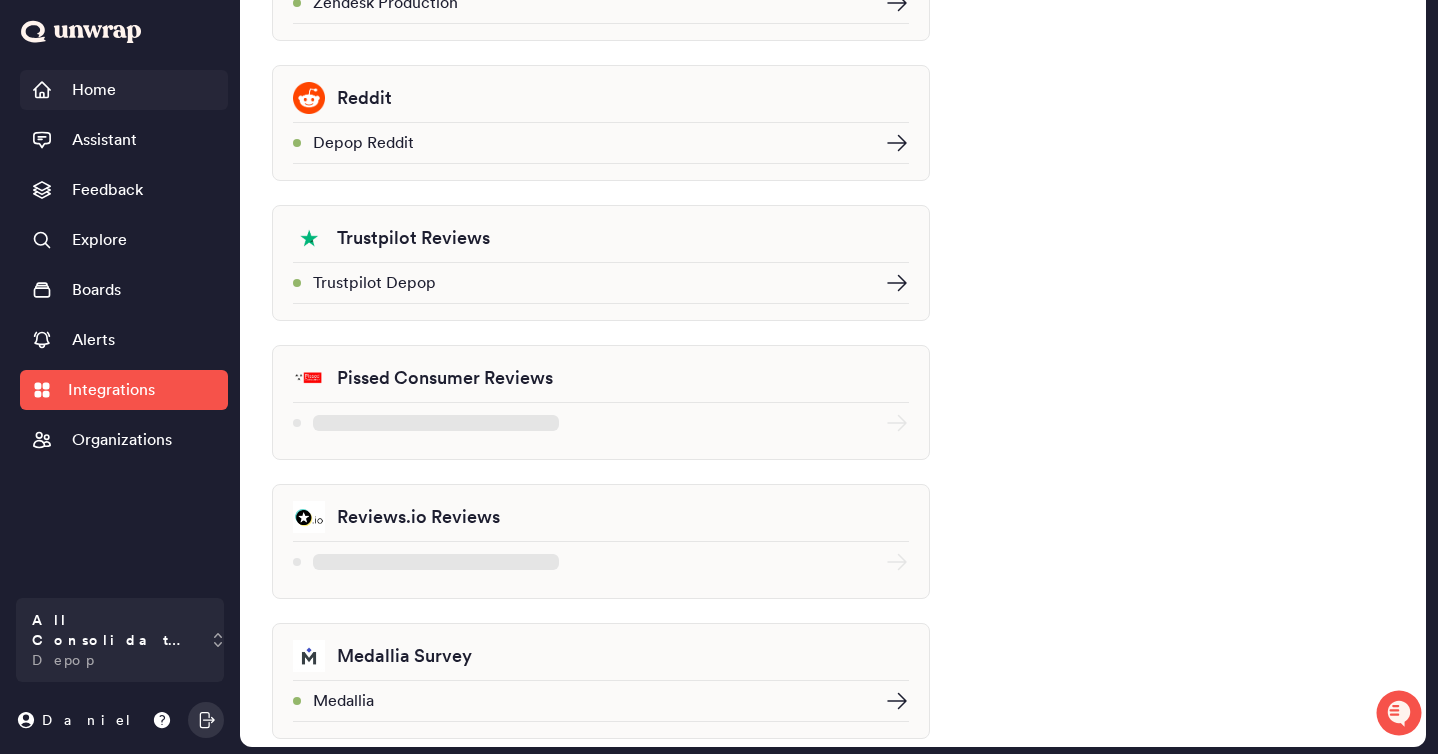 scroll, scrollTop: 537, scrollLeft: 0, axis: vertical 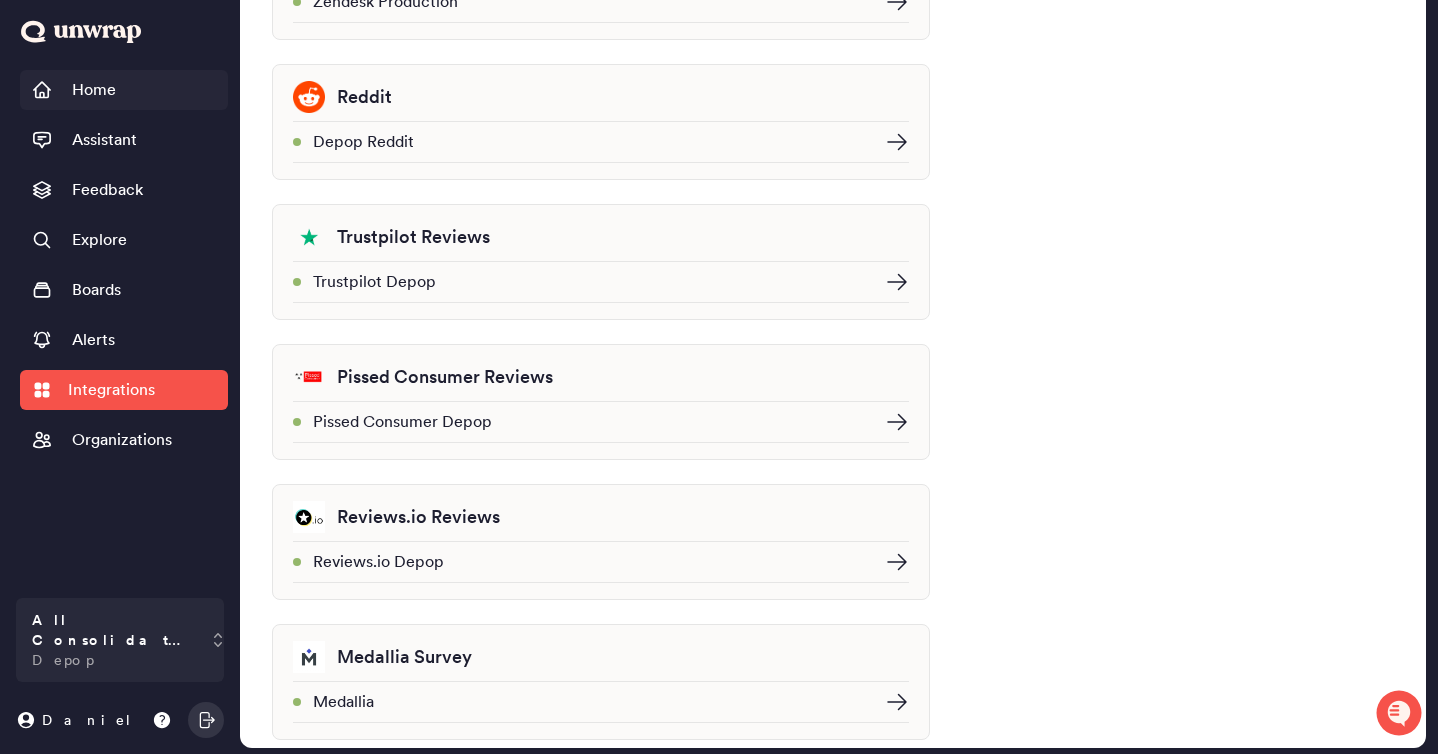 click on "Home" at bounding box center [124, 90] 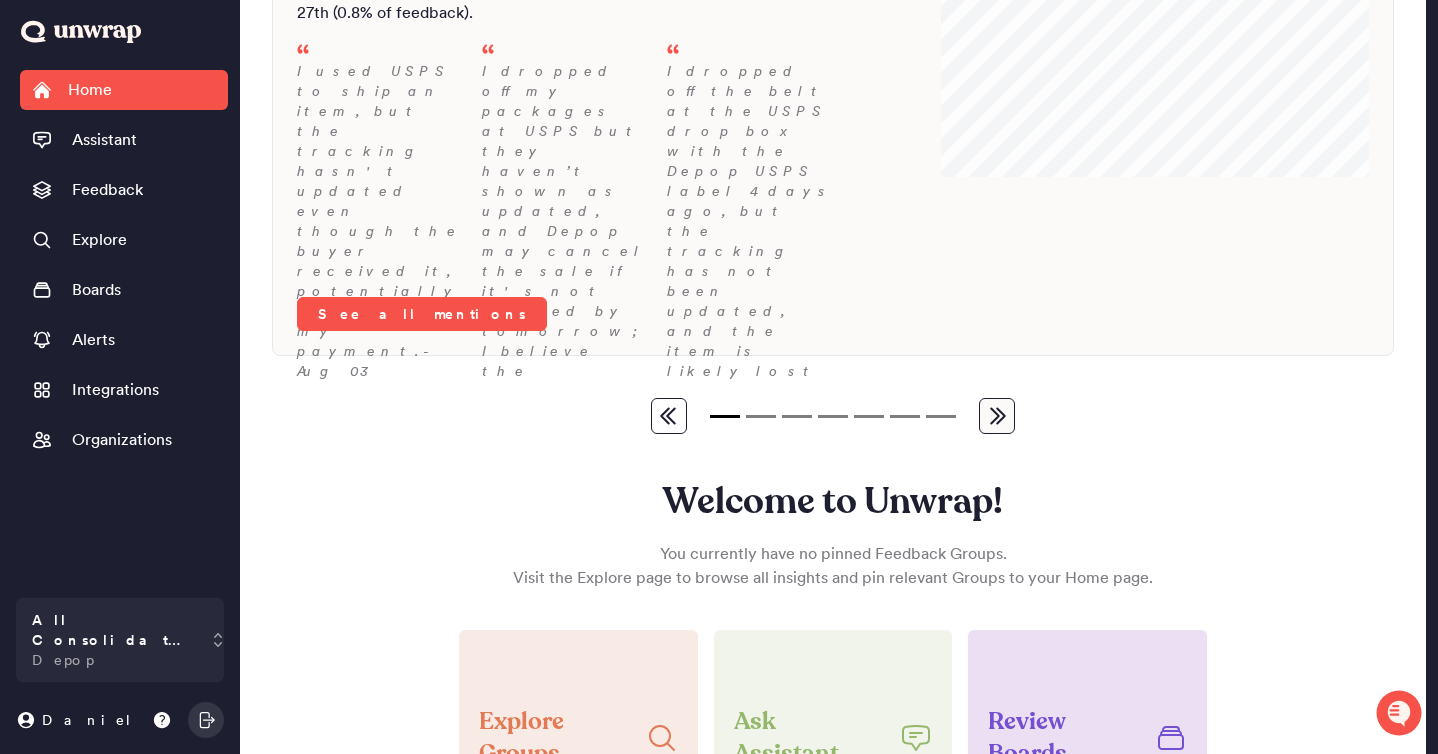 scroll, scrollTop: 312, scrollLeft: 0, axis: vertical 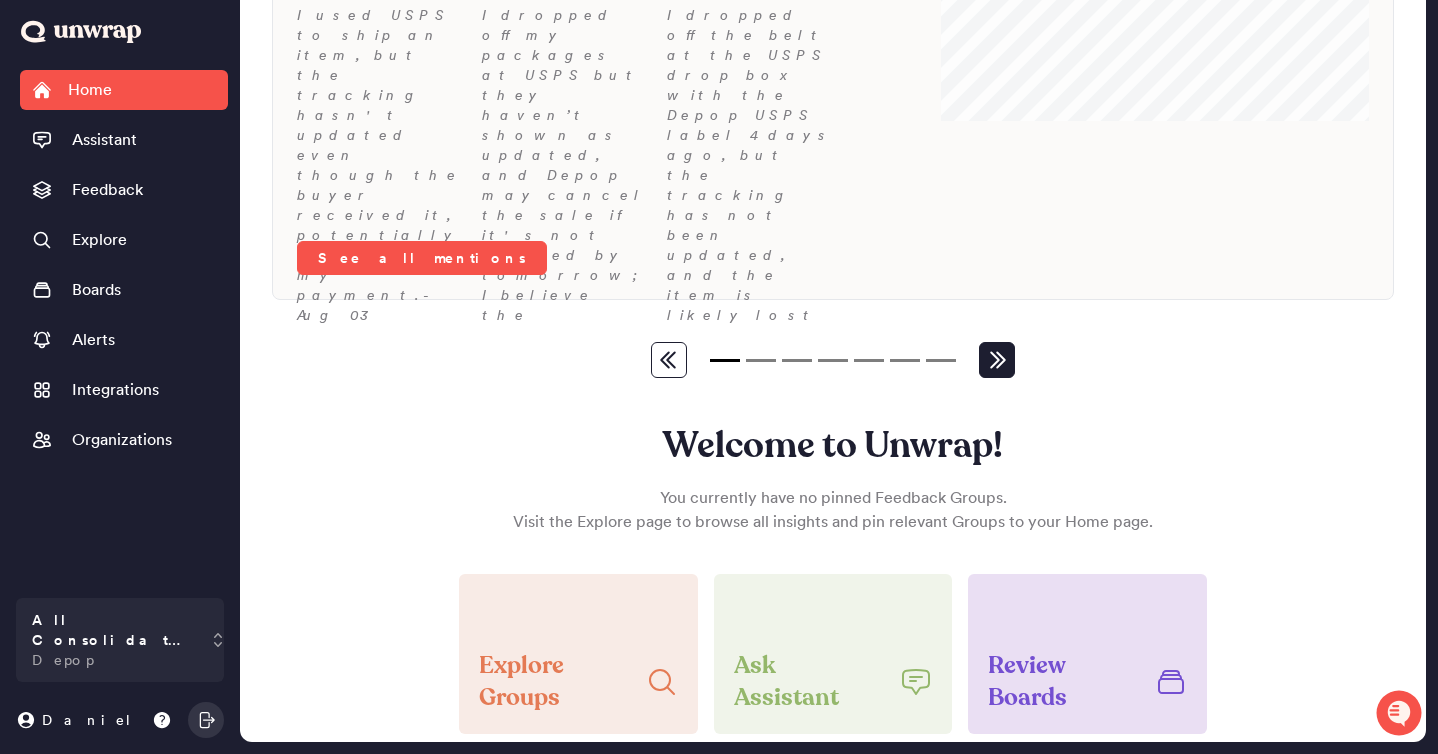 click 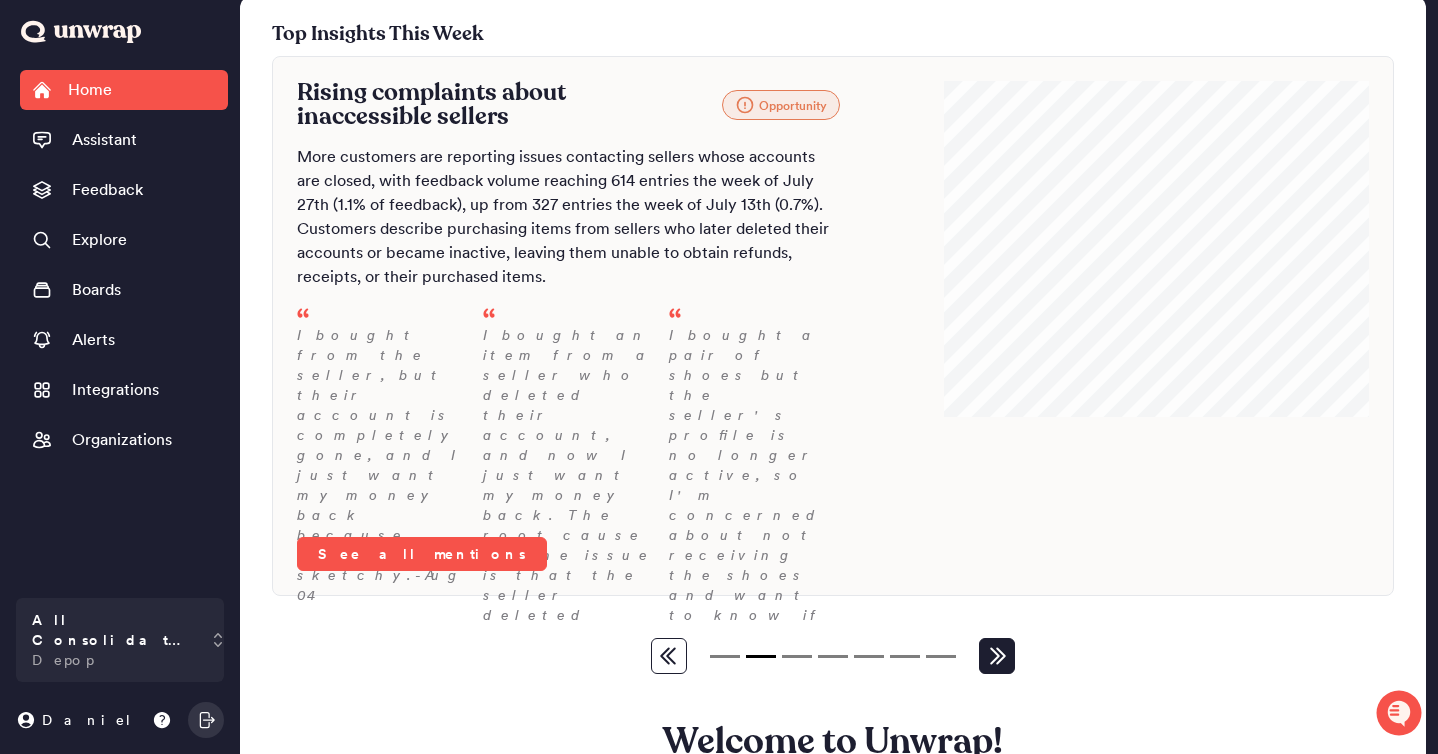 scroll, scrollTop: 0, scrollLeft: 0, axis: both 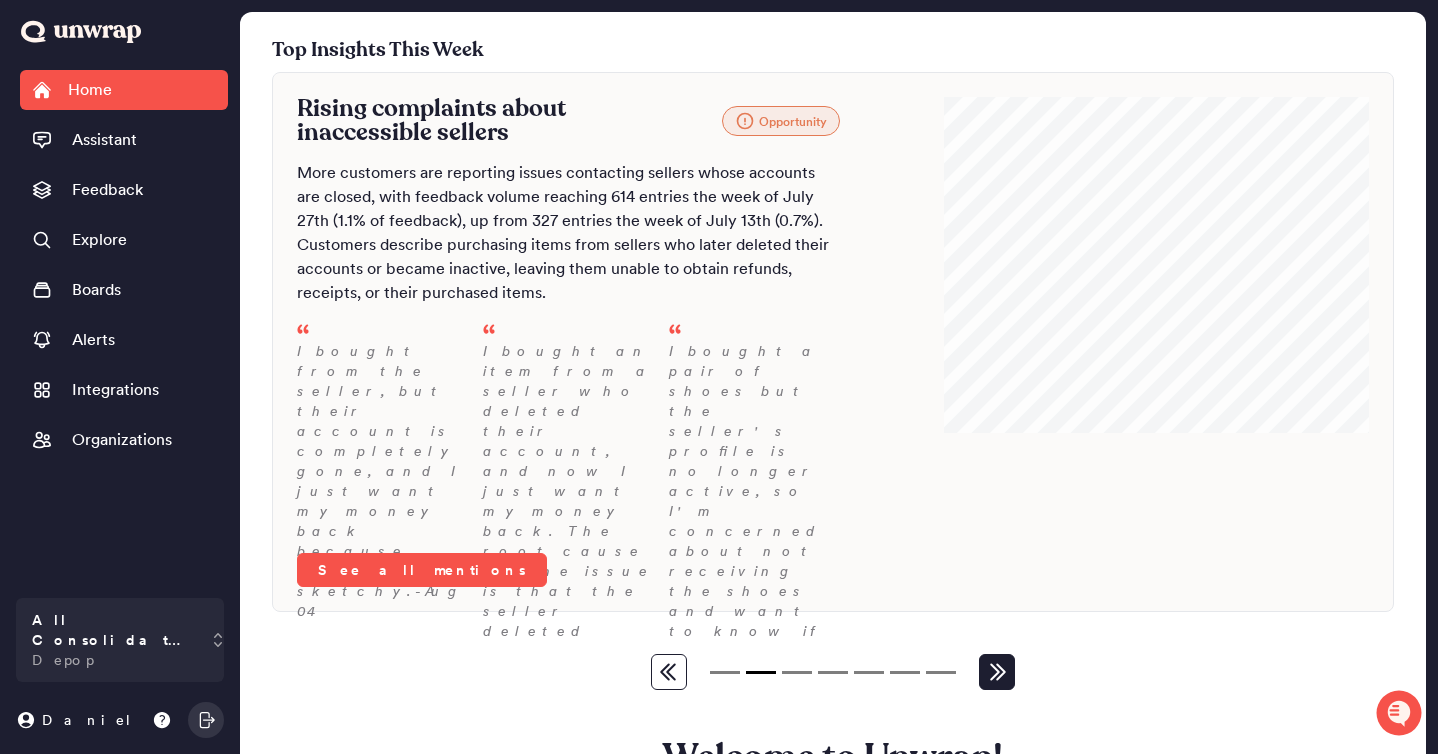 click 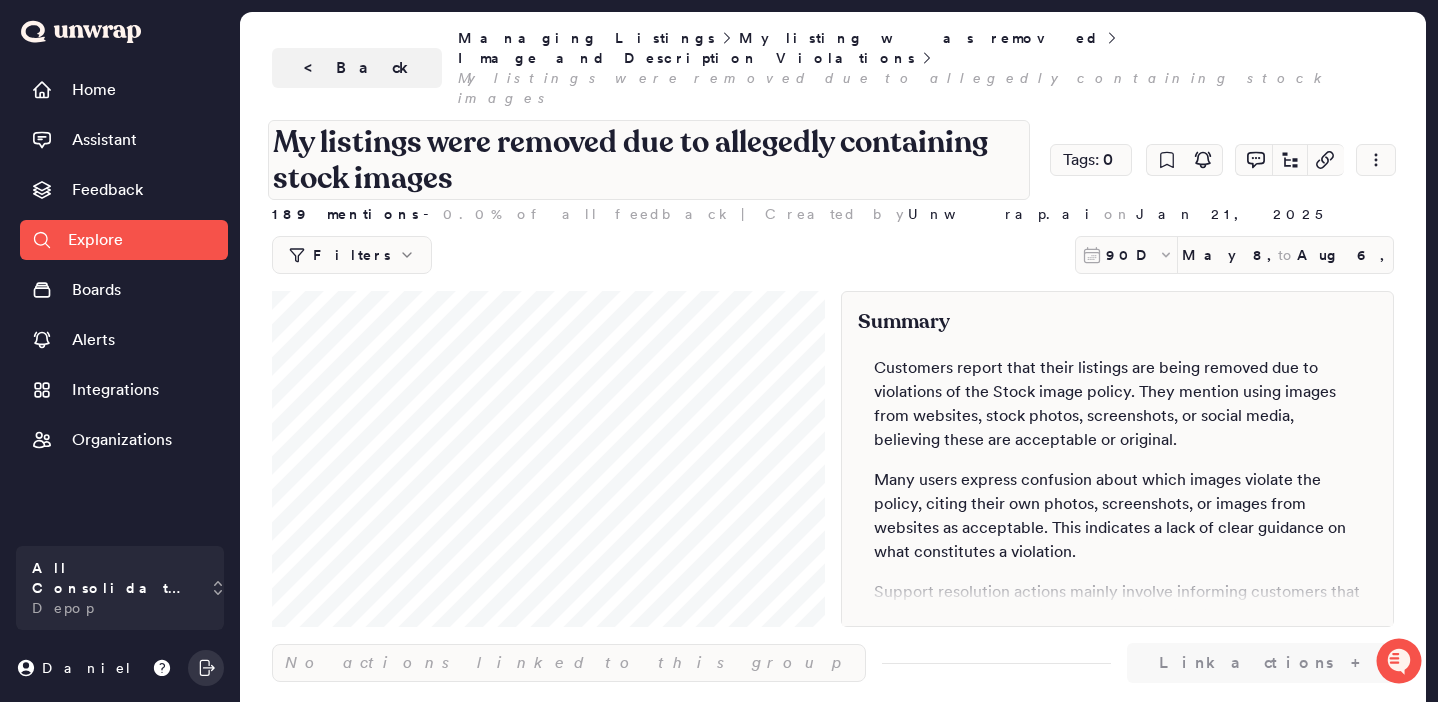 scroll, scrollTop: 0, scrollLeft: 0, axis: both 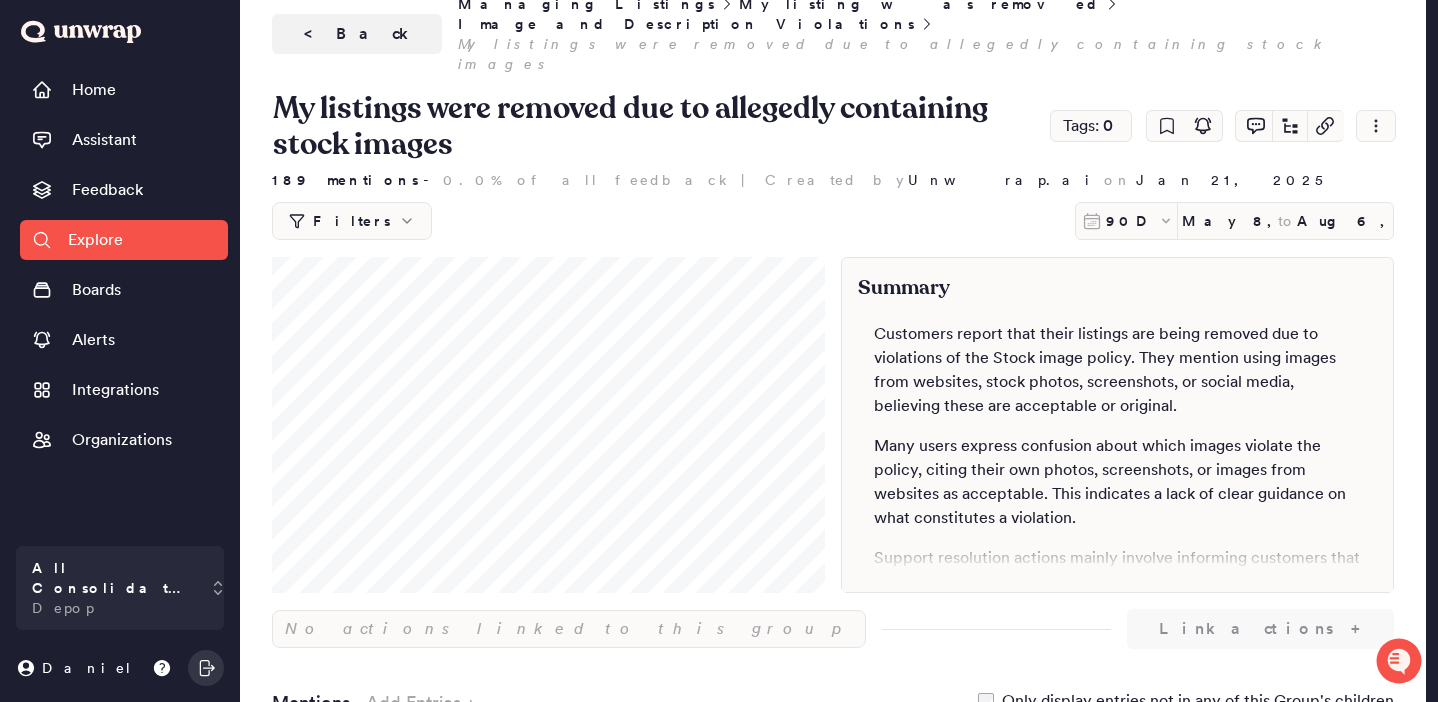 type on "Aug 7, 2025" 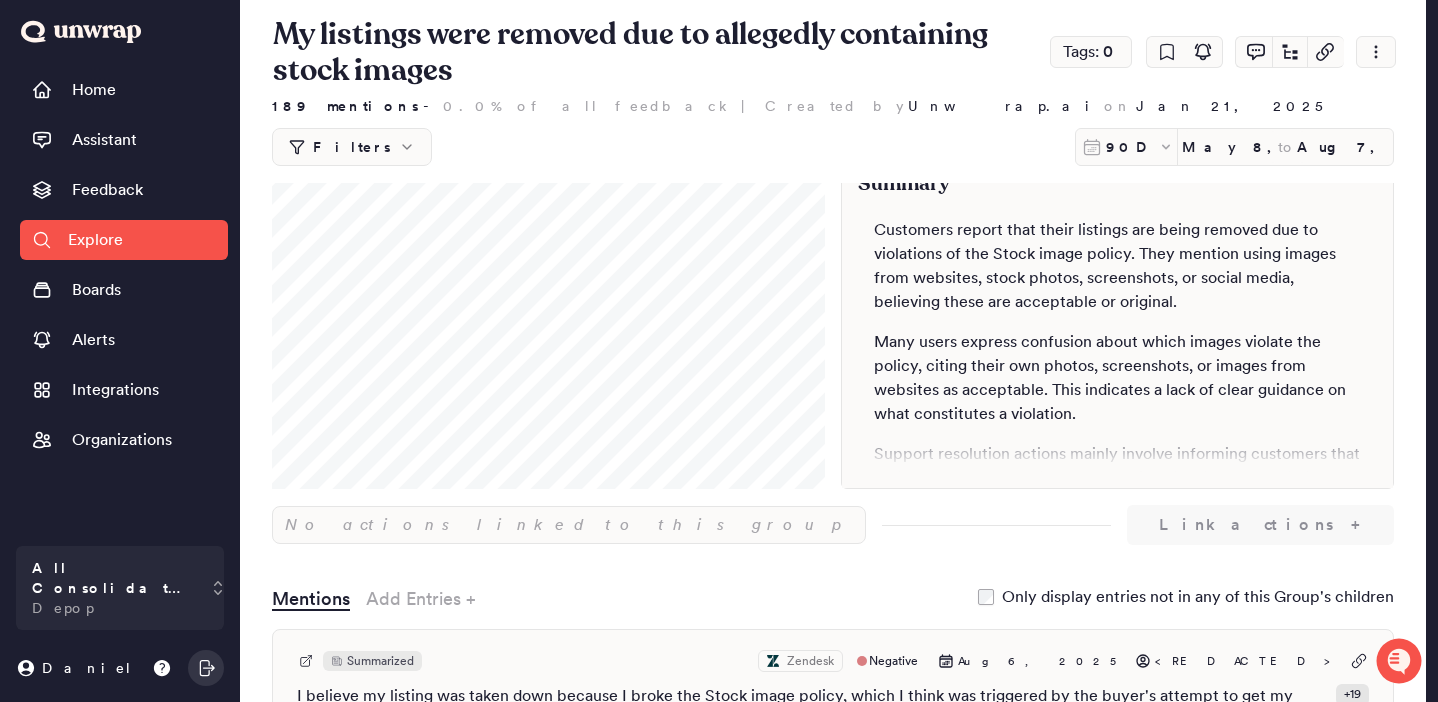 scroll, scrollTop: 0, scrollLeft: 0, axis: both 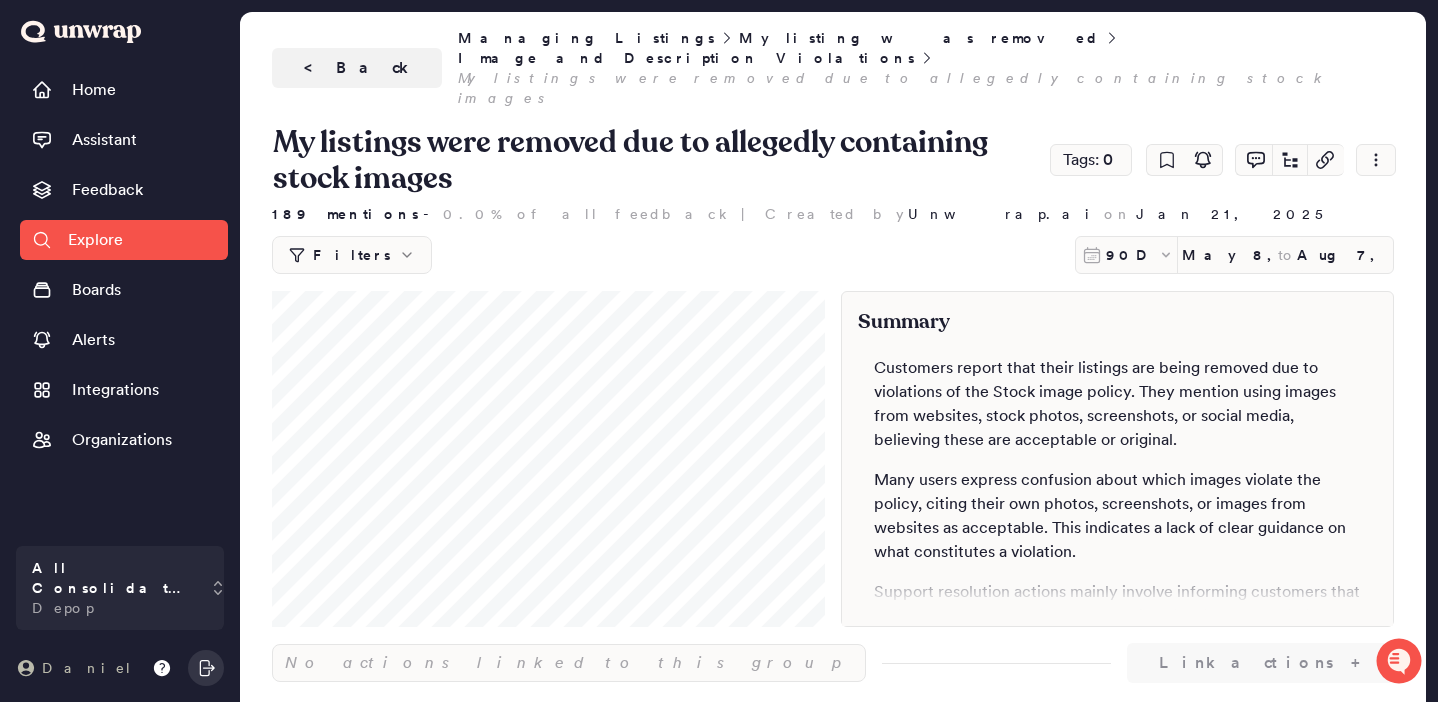 click on "Daniel" at bounding box center (87, 668) 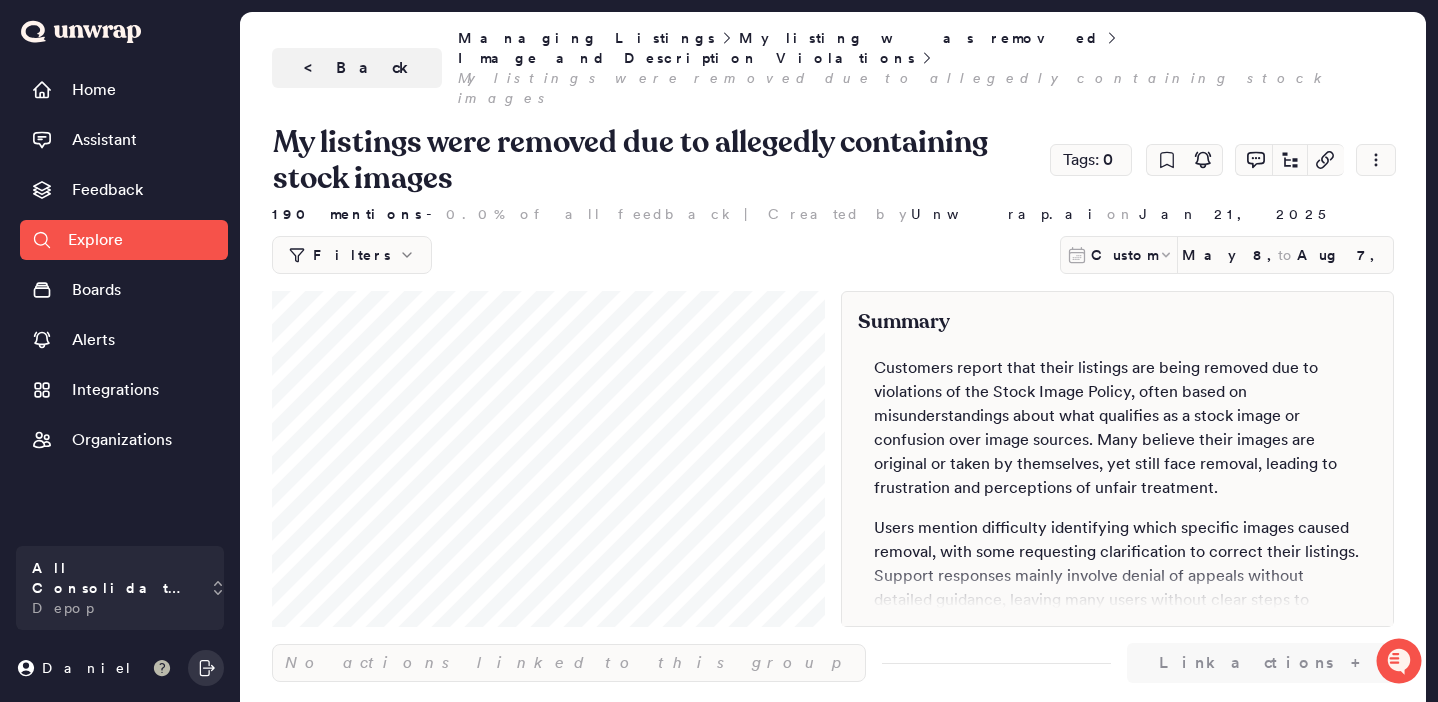 click 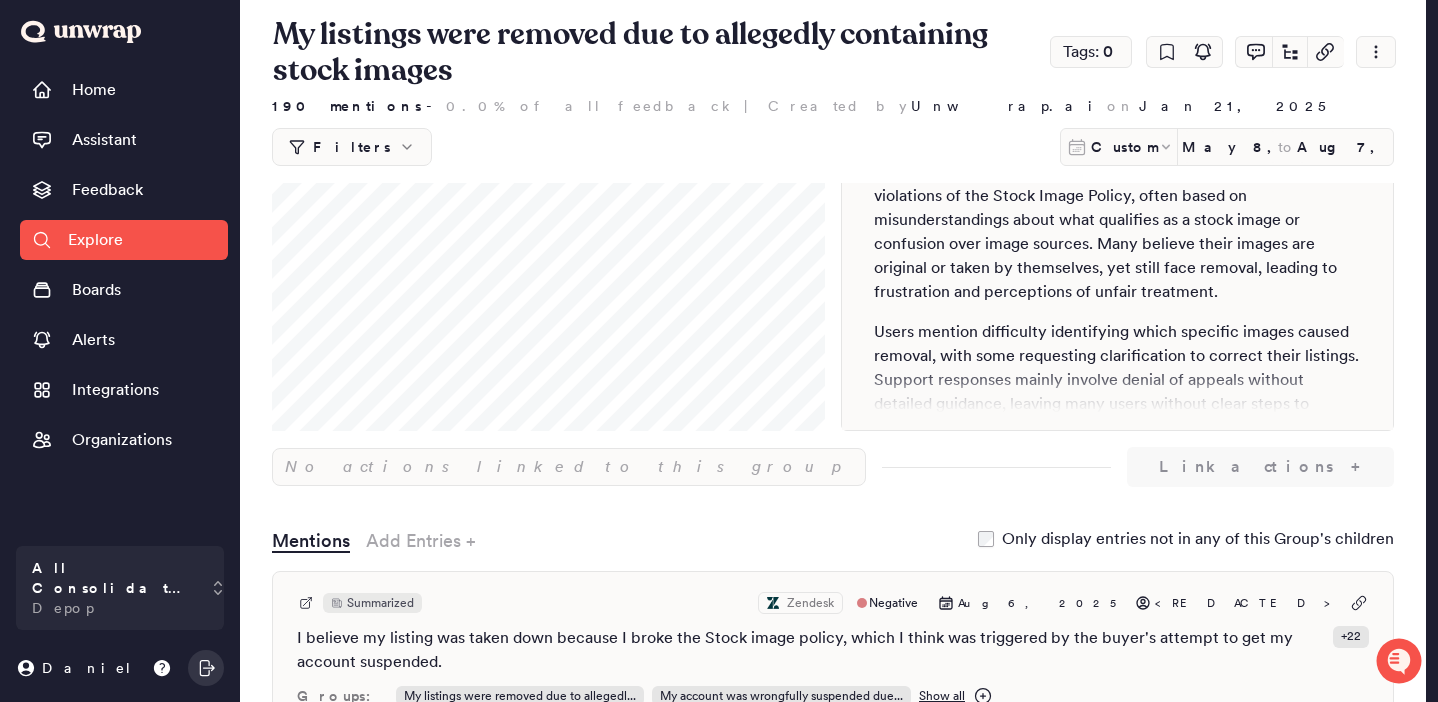 scroll, scrollTop: 0, scrollLeft: 0, axis: both 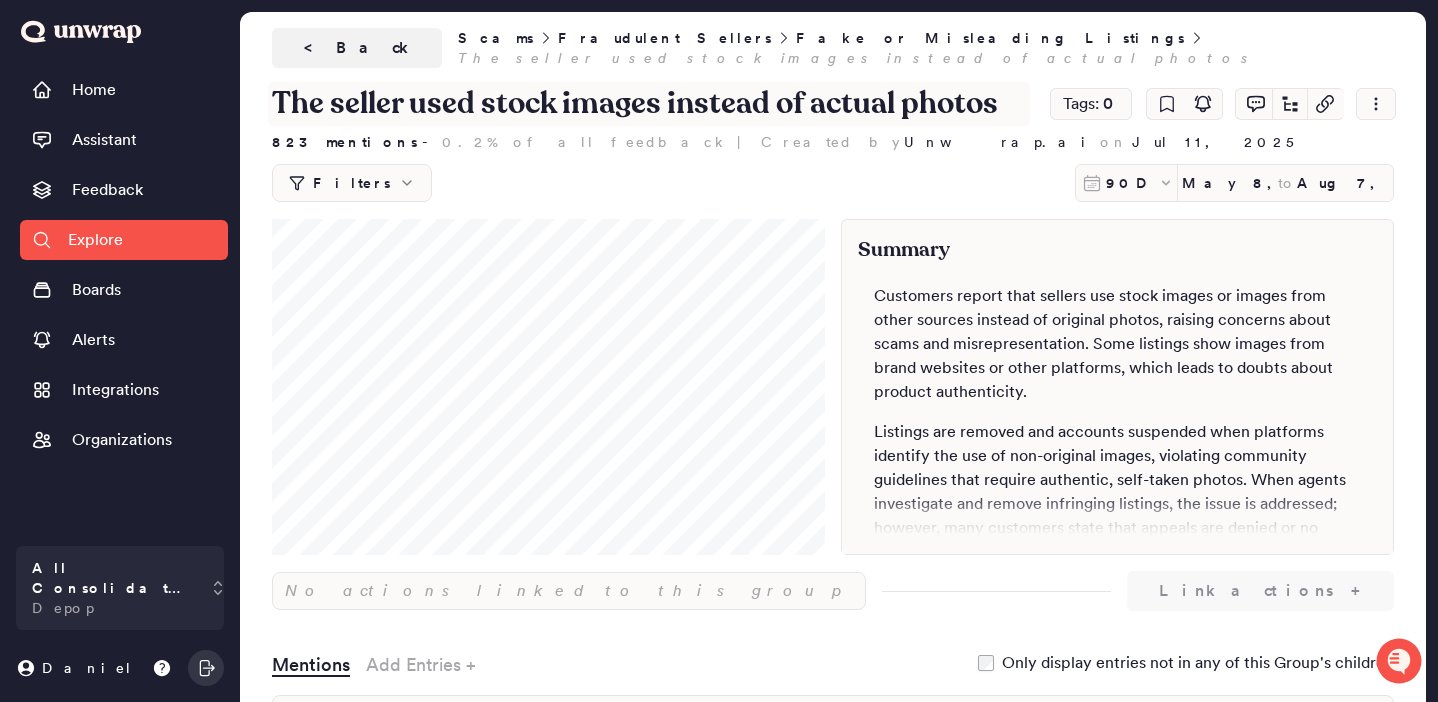 click on "The seller used stock images instead of actual photos" at bounding box center (649, 104) 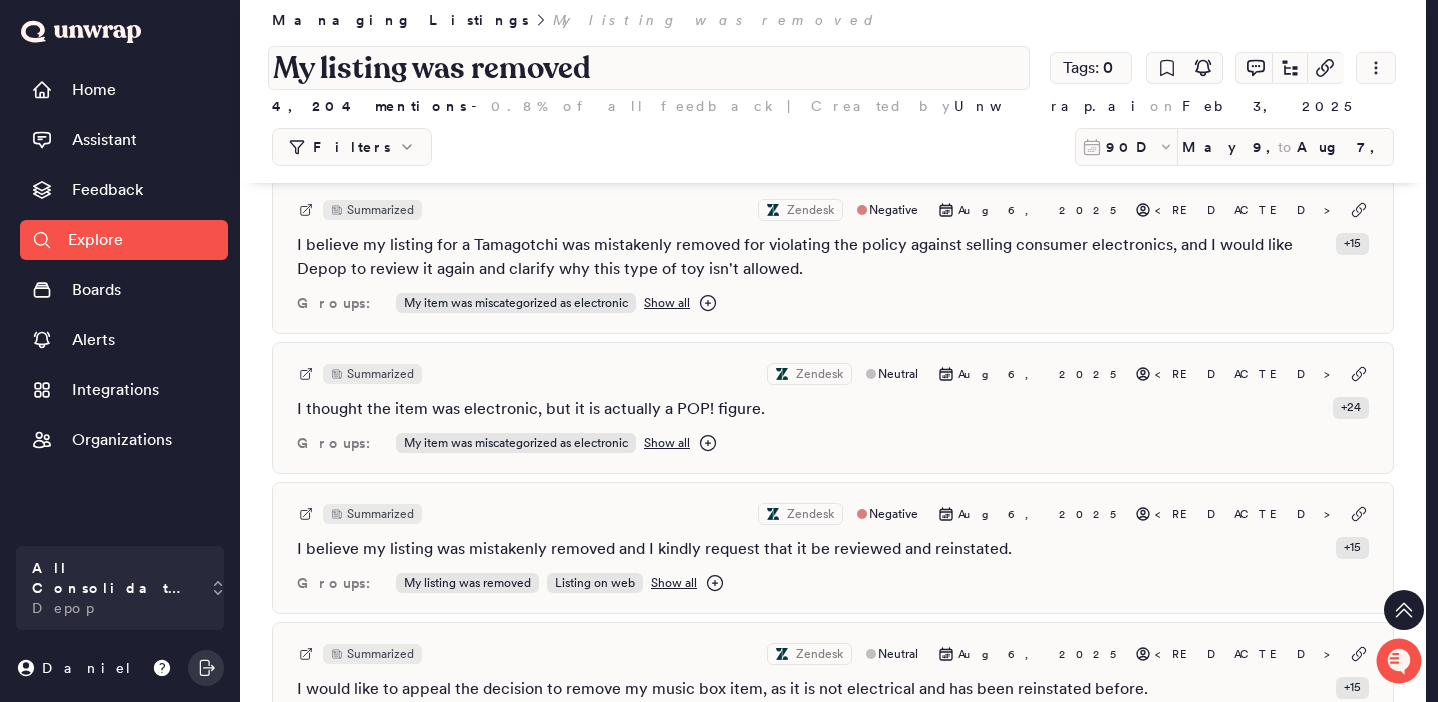 scroll, scrollTop: 3937, scrollLeft: 0, axis: vertical 